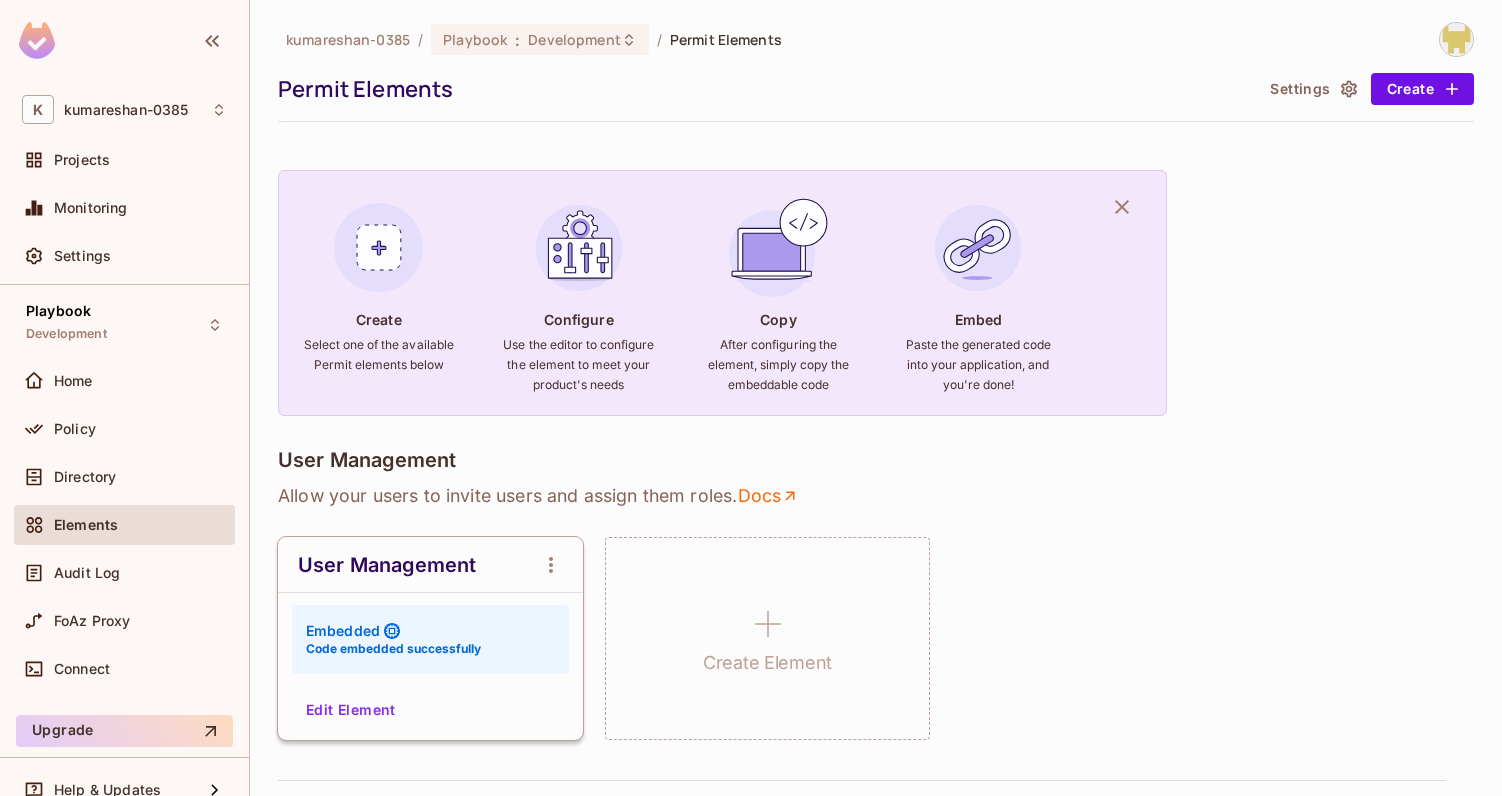 scroll, scrollTop: 0, scrollLeft: 0, axis: both 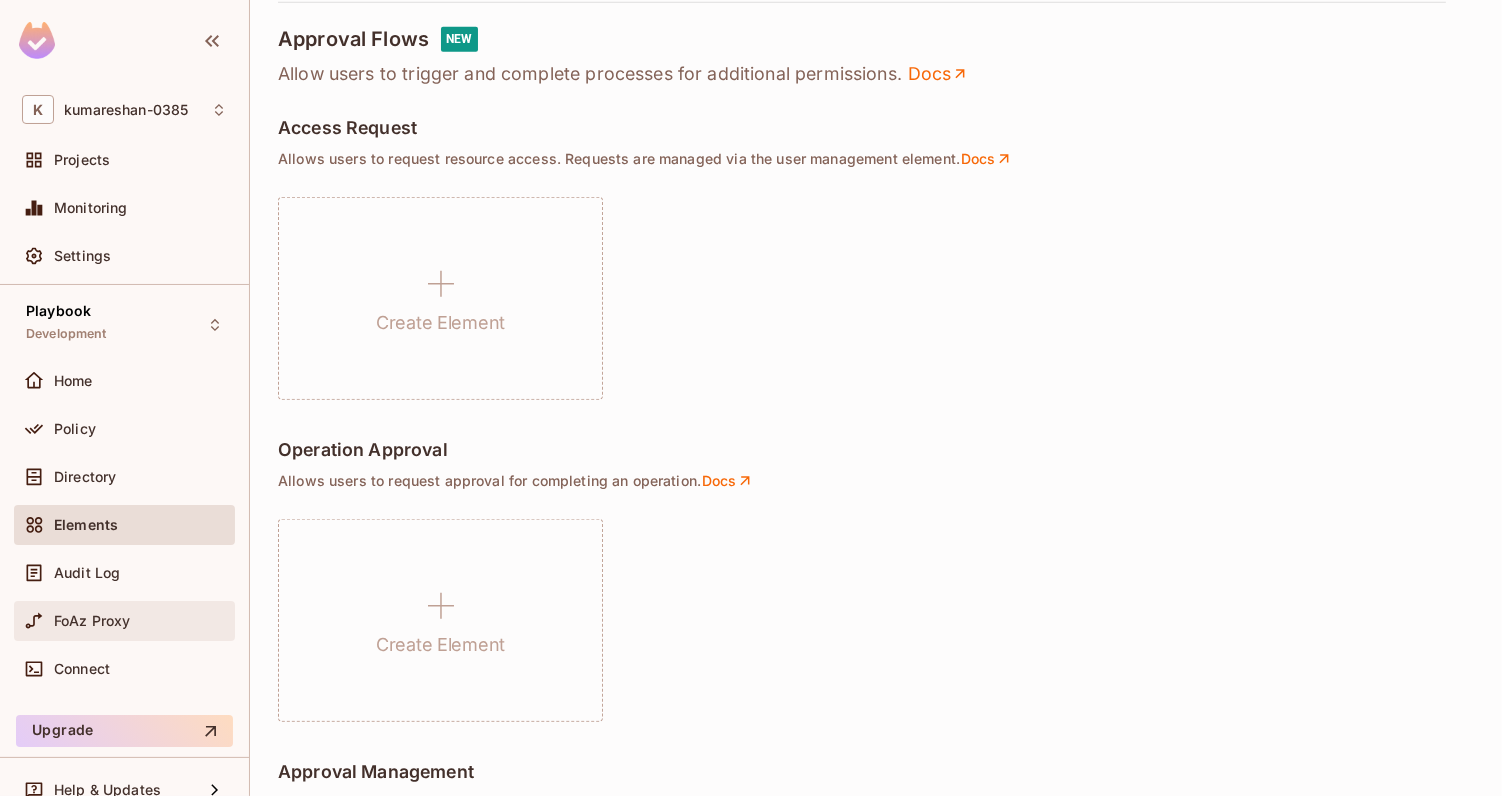click on "FoAz Proxy" at bounding box center [140, 621] 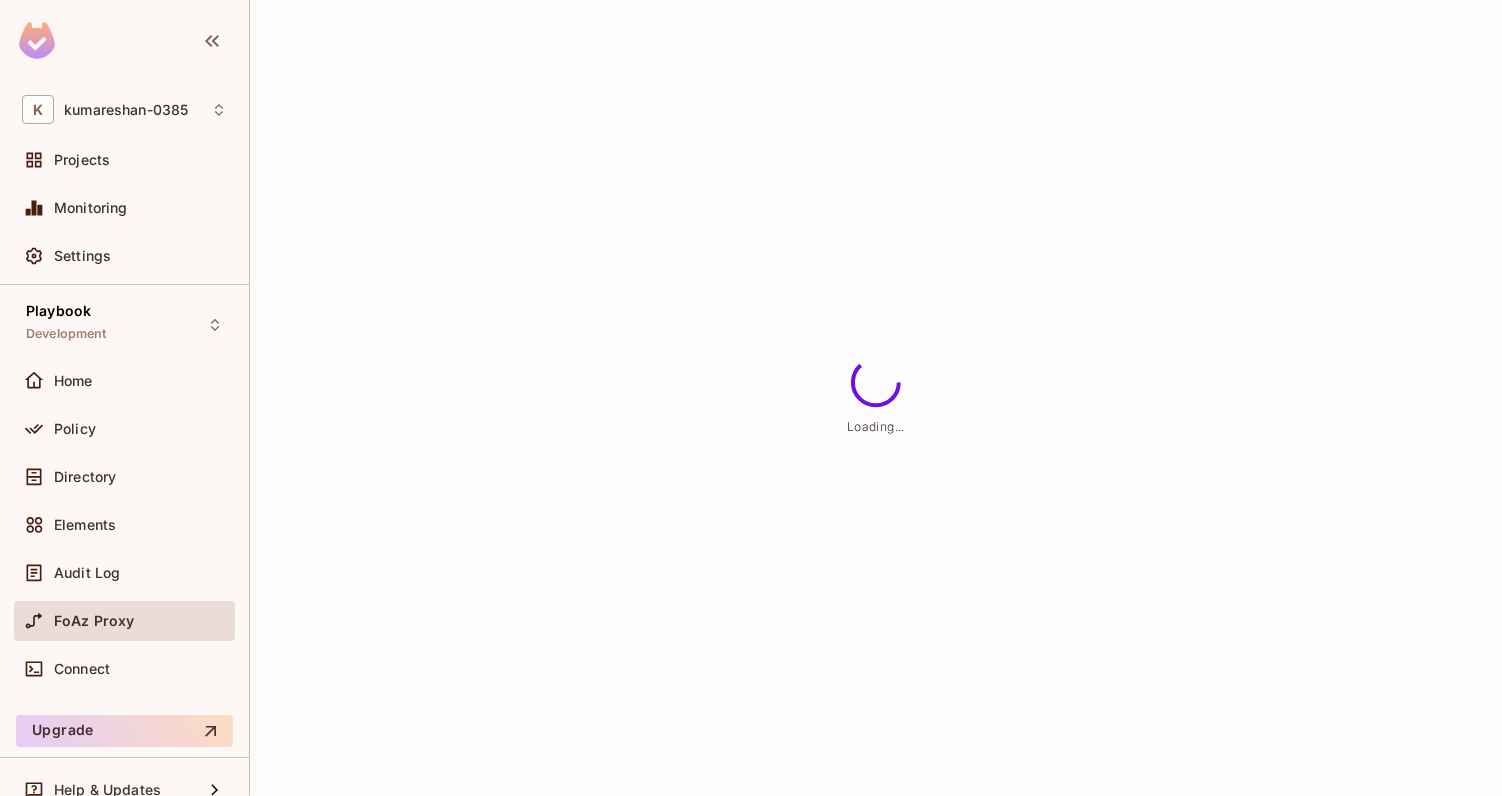 scroll, scrollTop: 0, scrollLeft: 0, axis: both 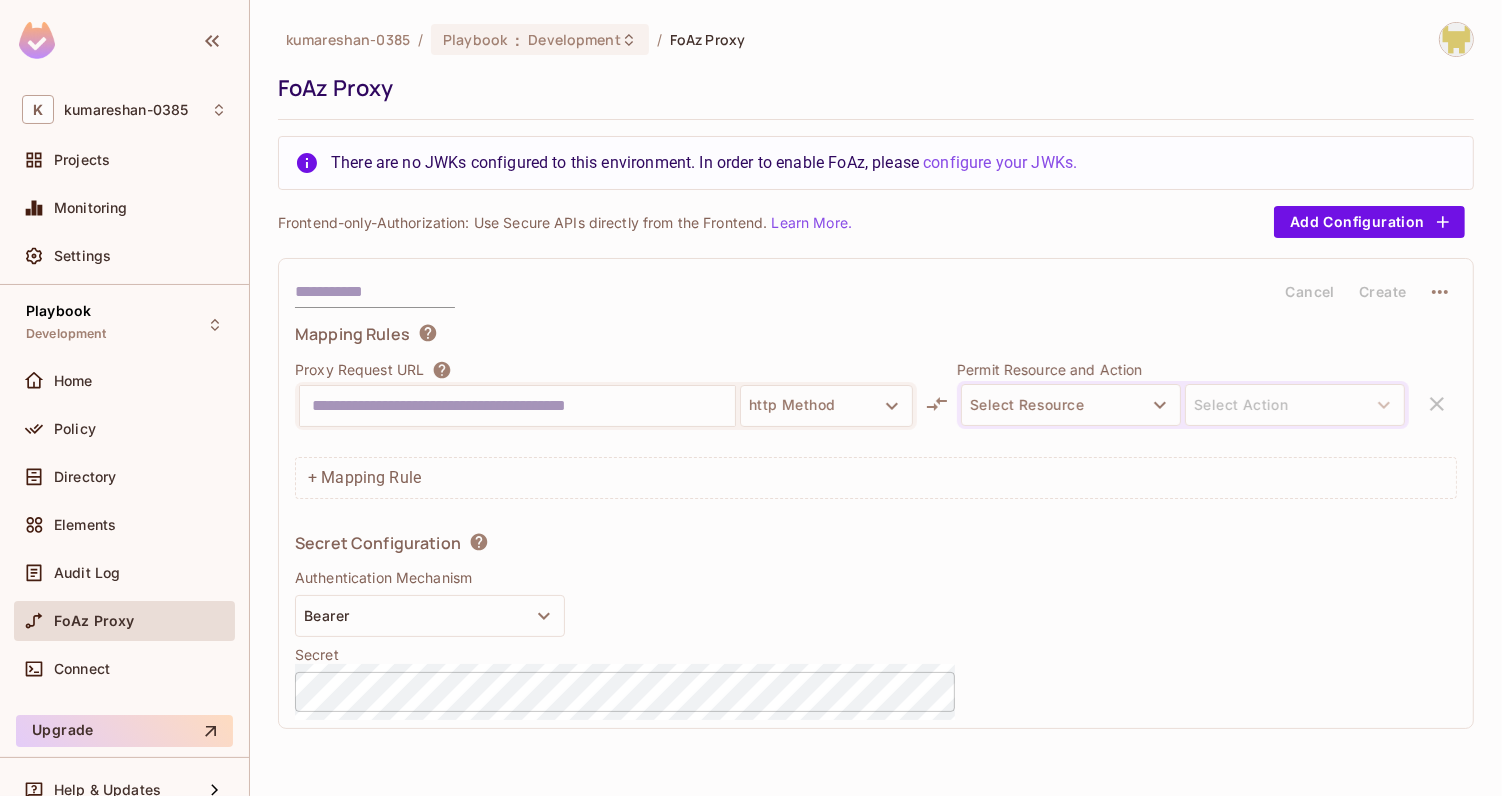 click on "Secret Configuration Authentication Mechanism Bearer Secret ​" at bounding box center (625, 622) 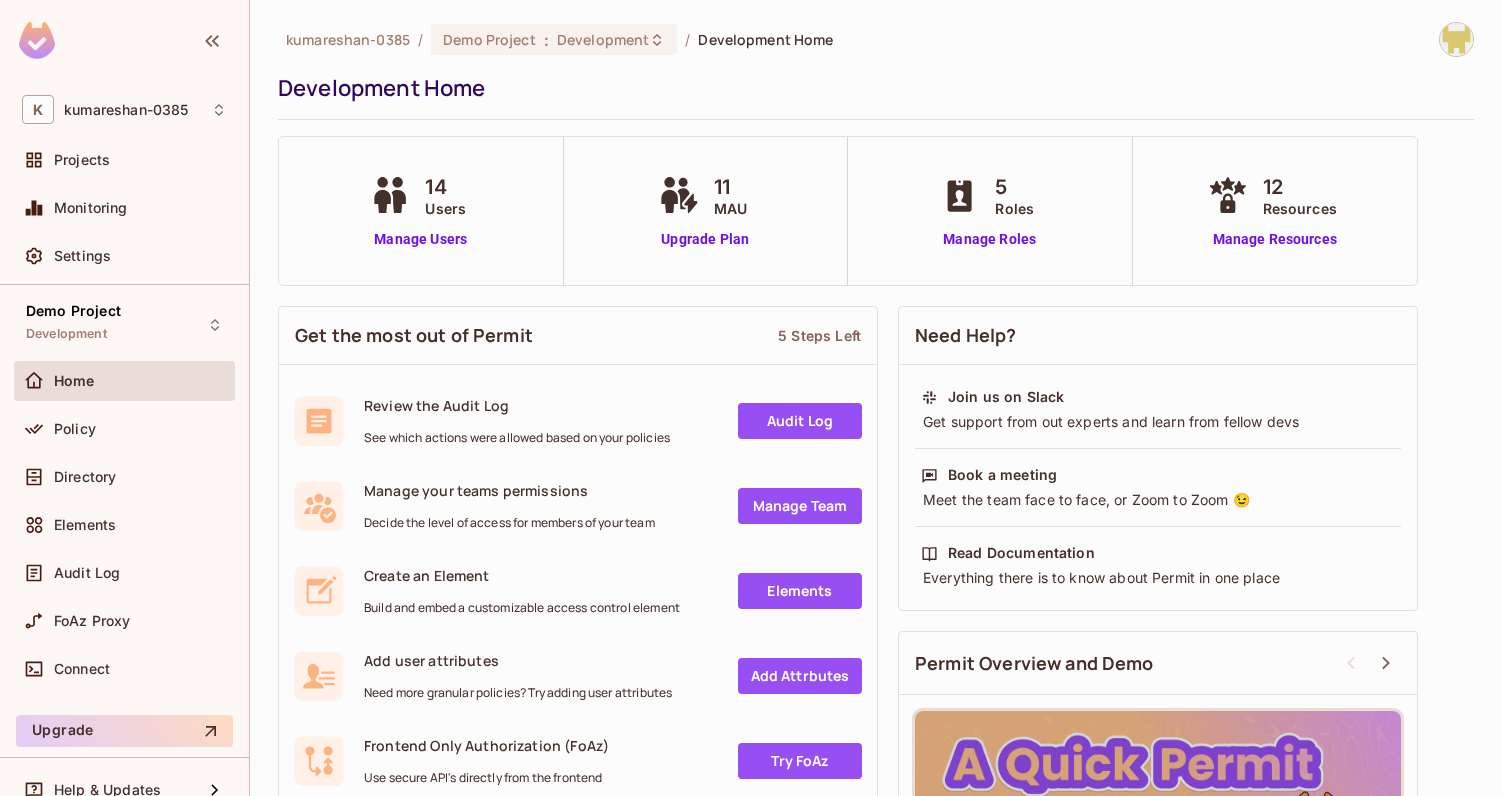 scroll, scrollTop: 0, scrollLeft: 0, axis: both 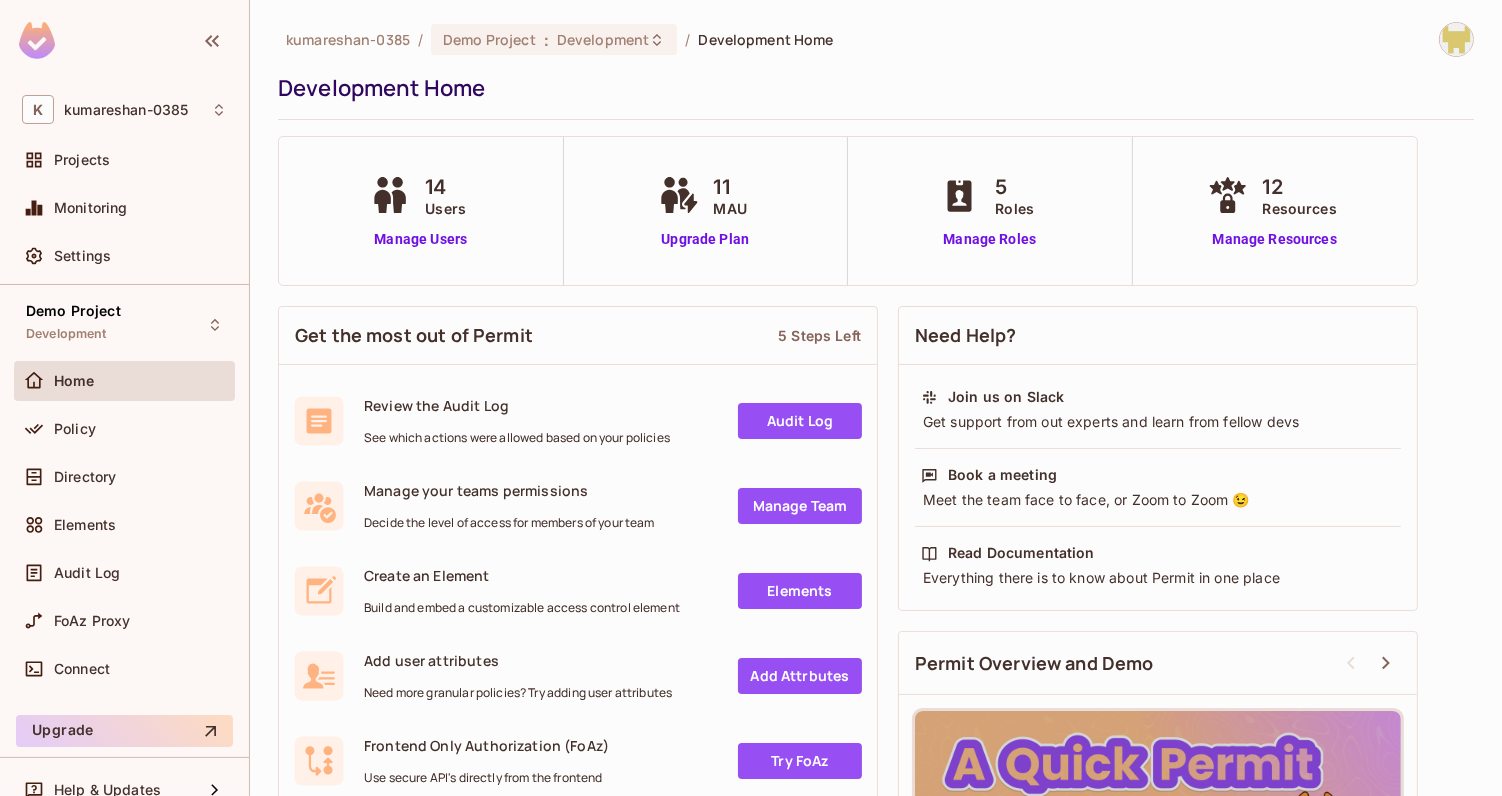 click on "Development Home" at bounding box center [871, 88] 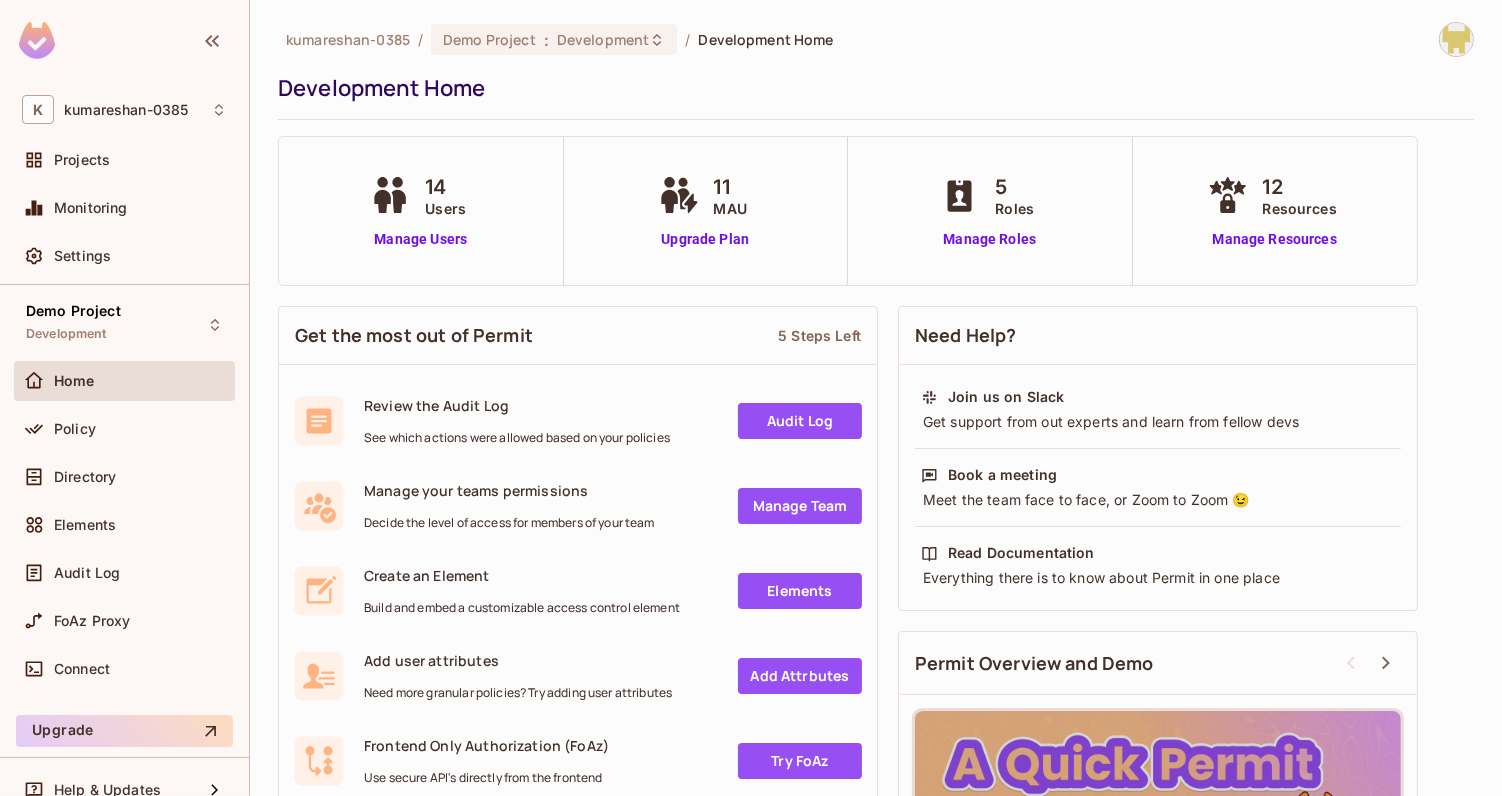 click on "Development Home" at bounding box center (871, 88) 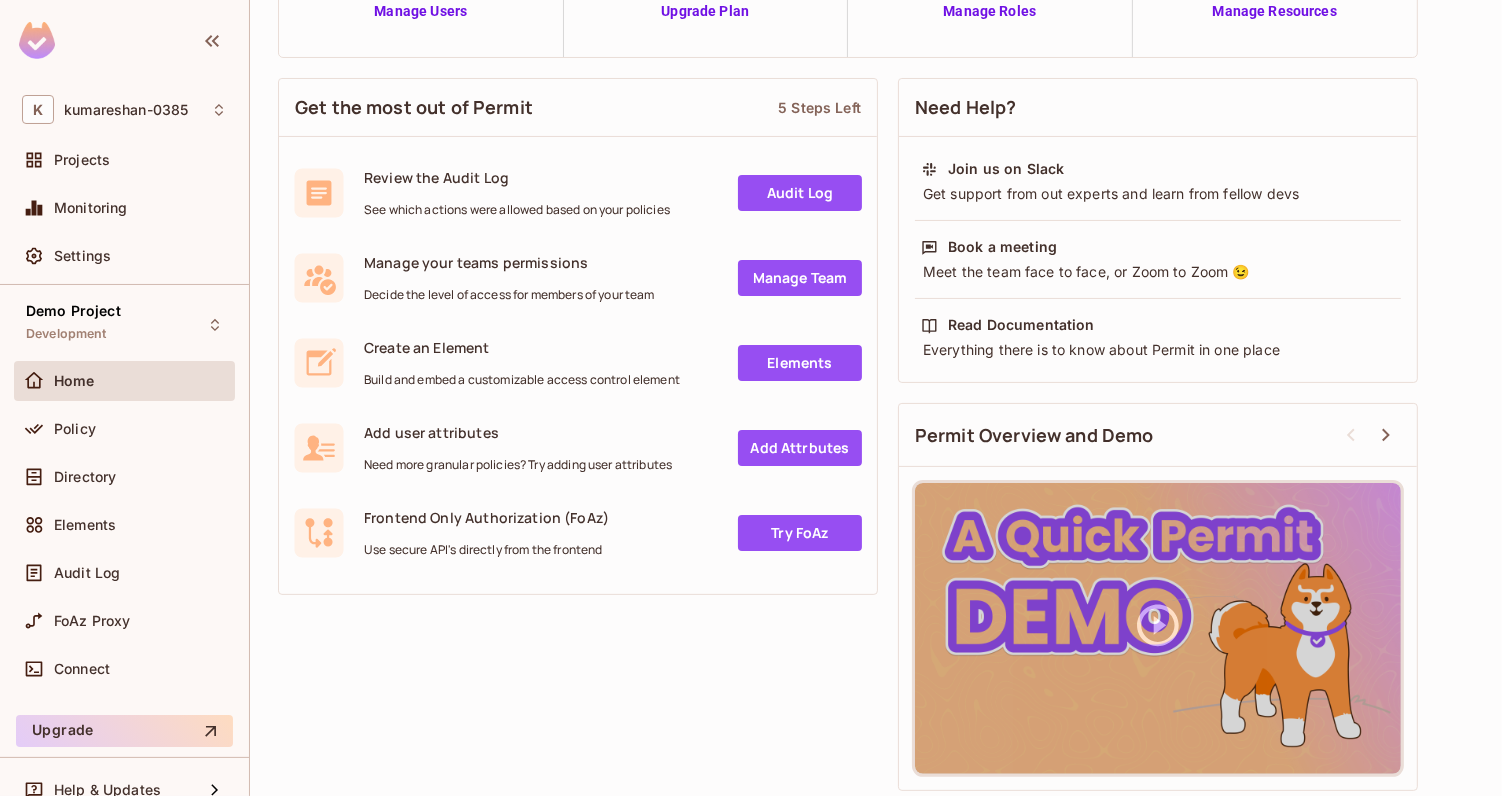 scroll, scrollTop: 0, scrollLeft: 0, axis: both 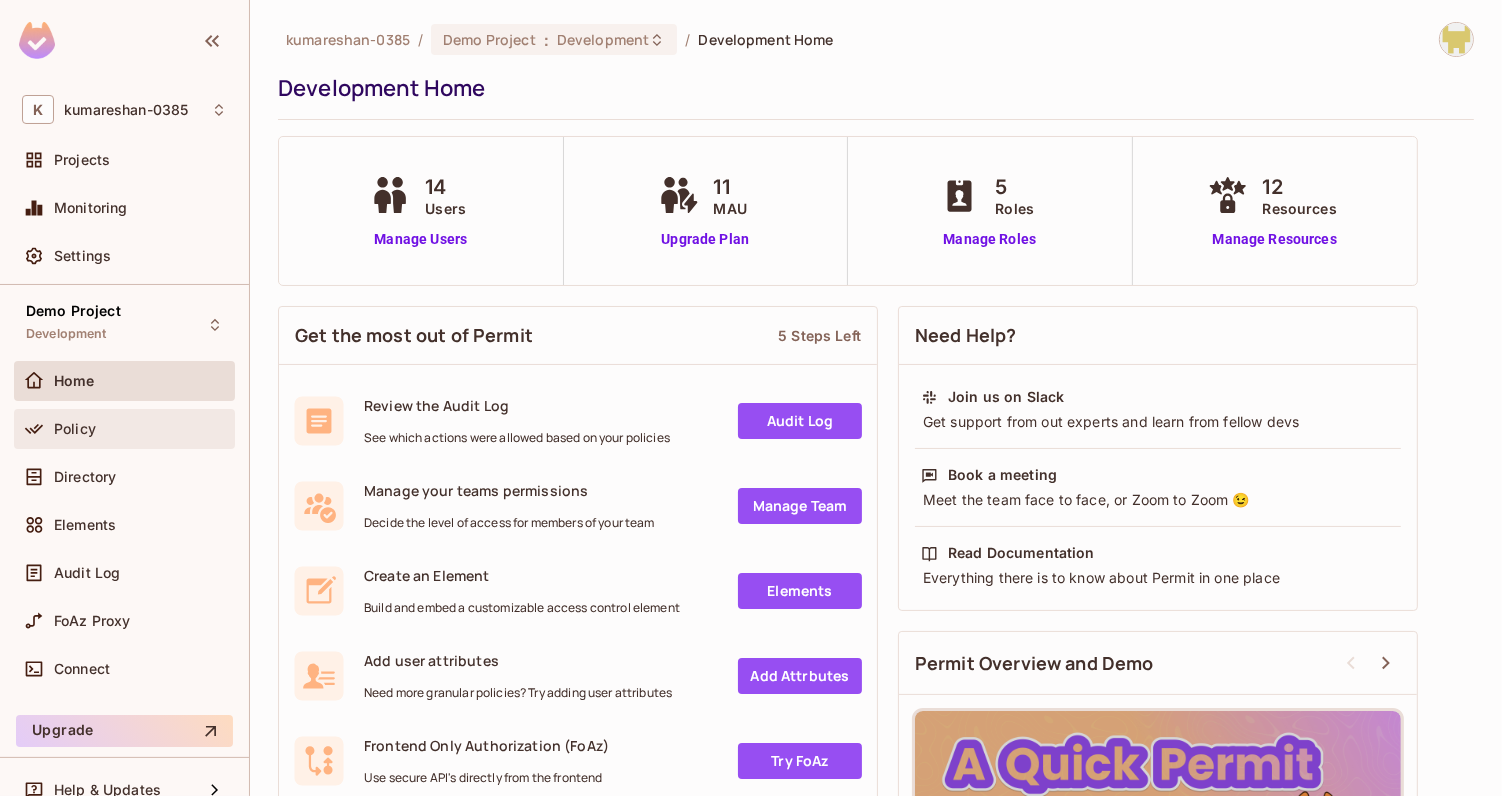 click on "Policy" at bounding box center (140, 429) 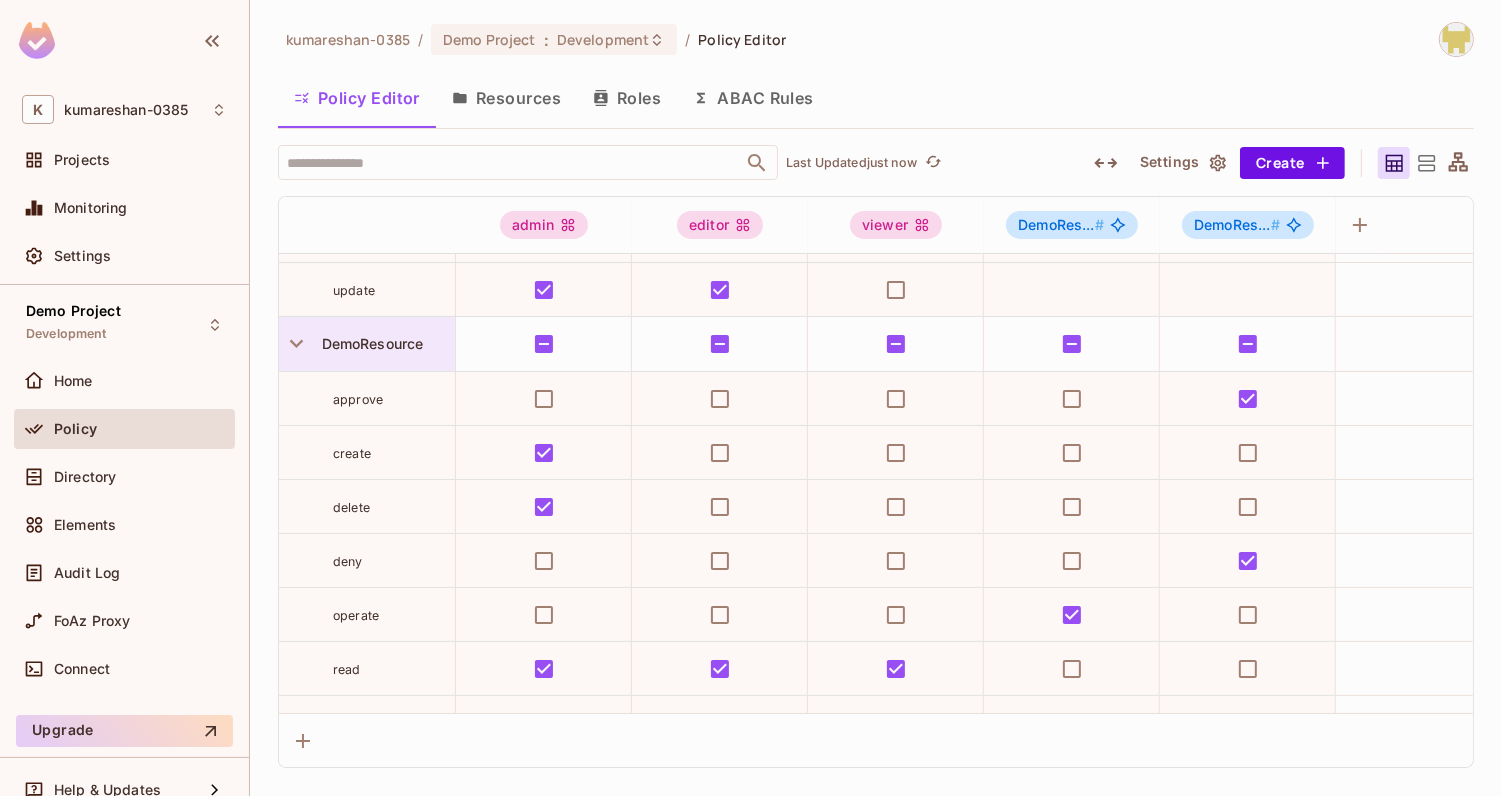 scroll, scrollTop: 0, scrollLeft: 0, axis: both 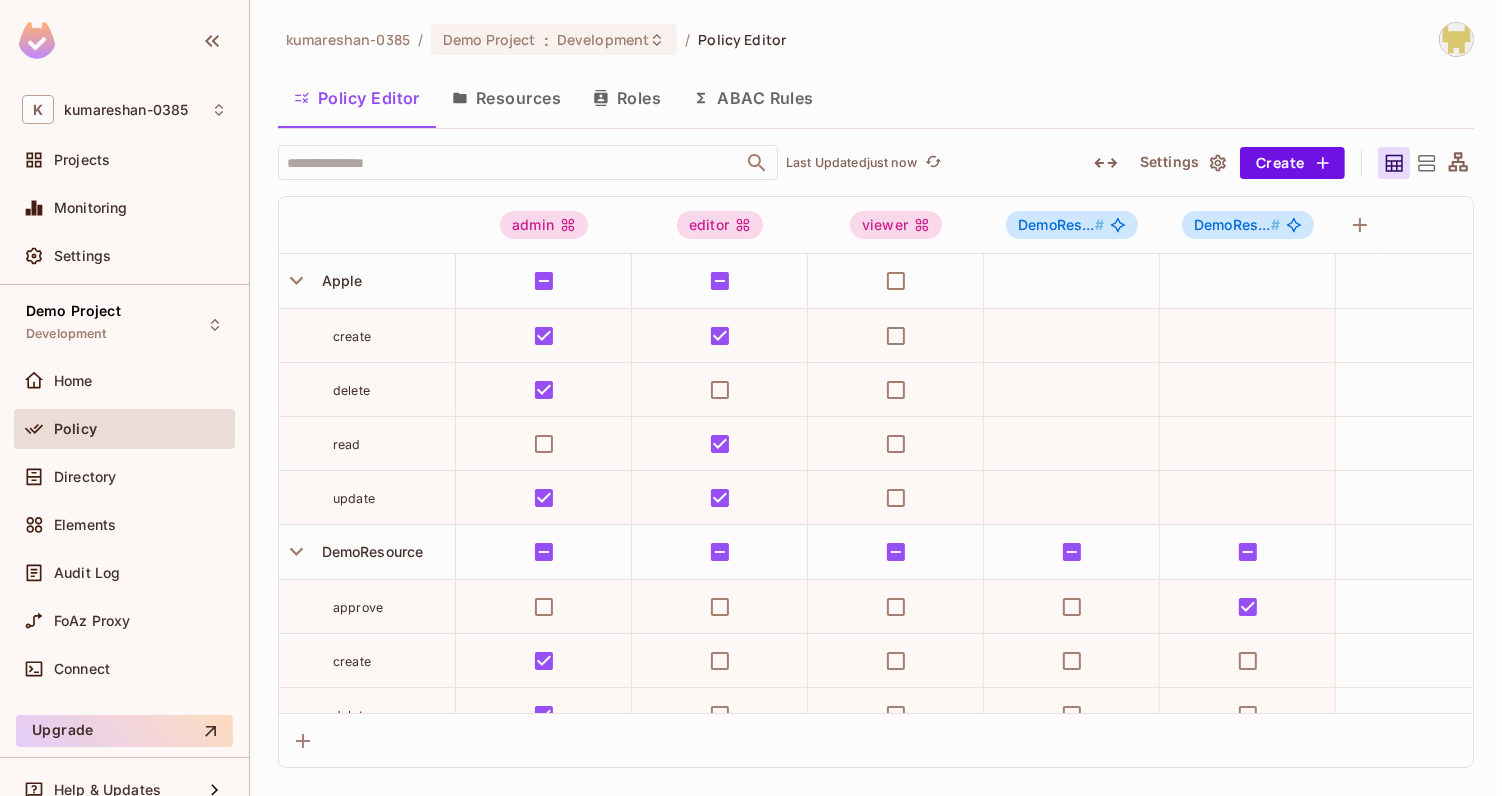 click on "kumareshan-0385 / Demo Project : Development / Policy Editor Policy Editor Resources Roles ABAC Rules ​ Last Updated  just now Settings Create admin editor viewer DemoRes... # DemoRes... # Apple       create       delete       read       update       DemoResource           approve           create           delete           deny           operate           read           review           update           FoAzProxy       read       Pixel       create       delete       read       update       Samsung       create       delete       read       update       testResource1       clone       delete       edit       read       testResource2       clone       testResource3       testResource4       push       read       testResource5       create       delete       Read       testResource6       clone       delete       edit       Read       unilever       create       delete       read       update       Apple_India       create       delete       read       update       Brand       clone       delete       edit" at bounding box center (876, 398) 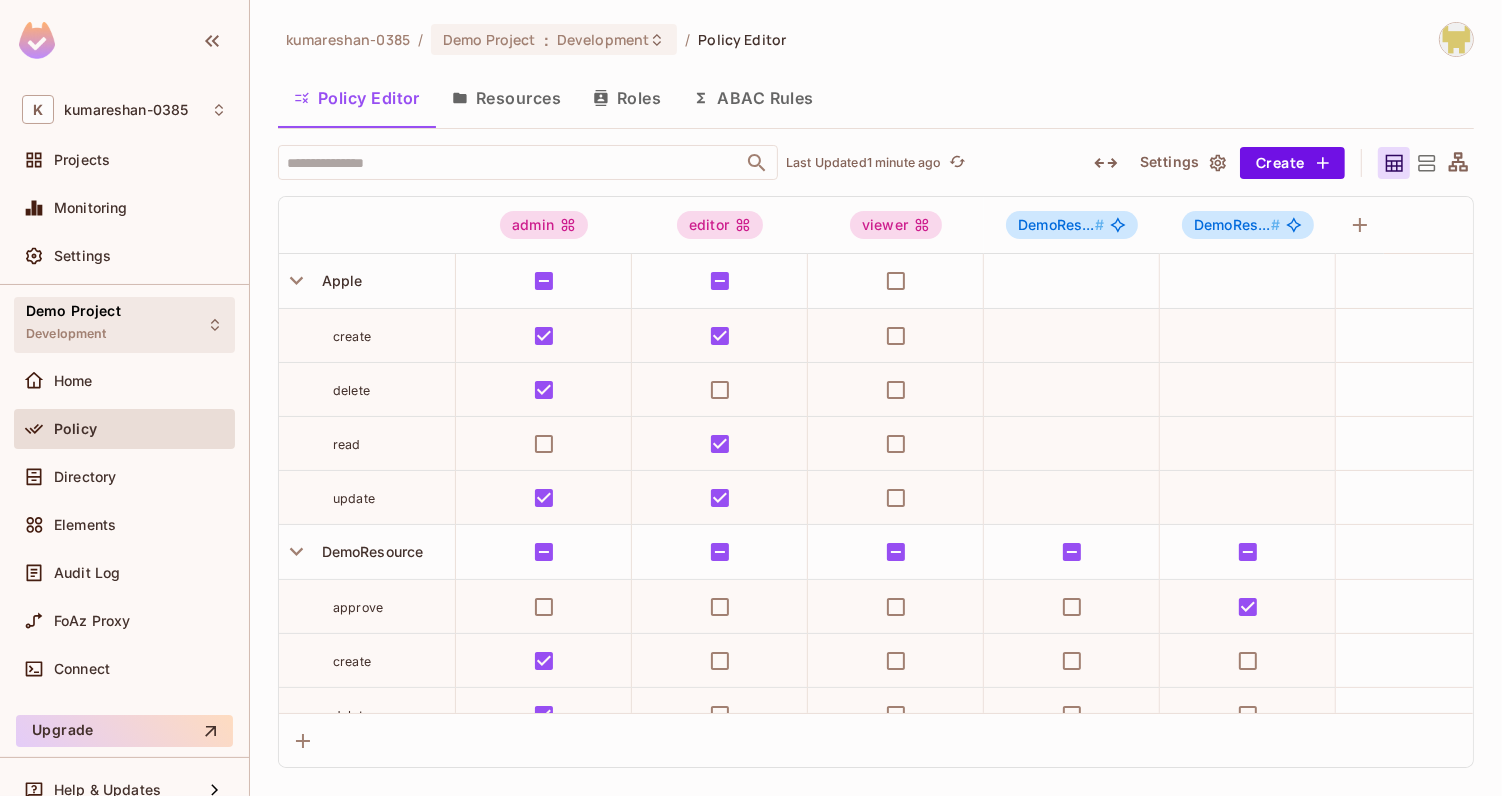 click on "Demo Project Development" at bounding box center (124, 324) 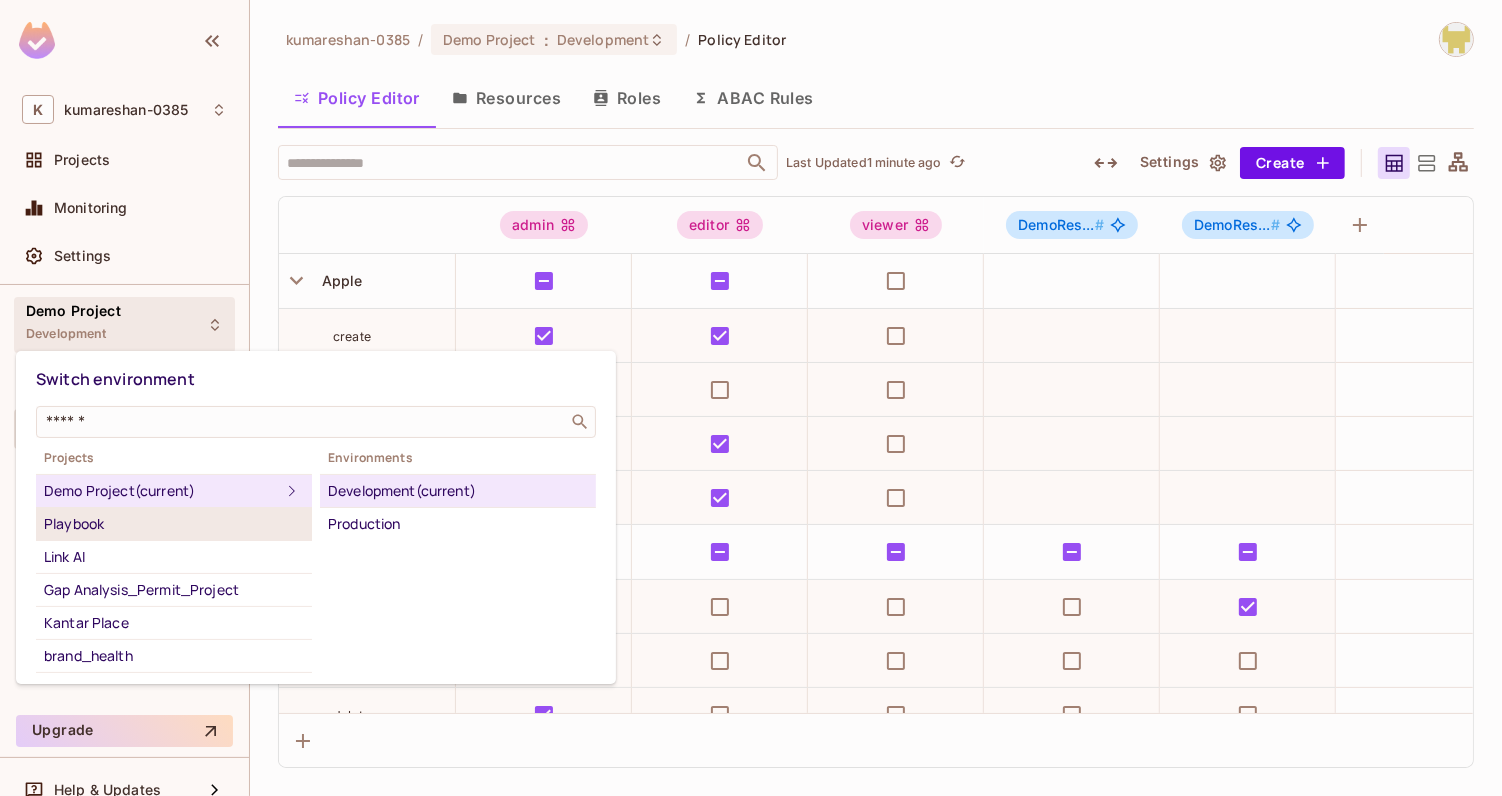 click on "Playbook" at bounding box center [174, 524] 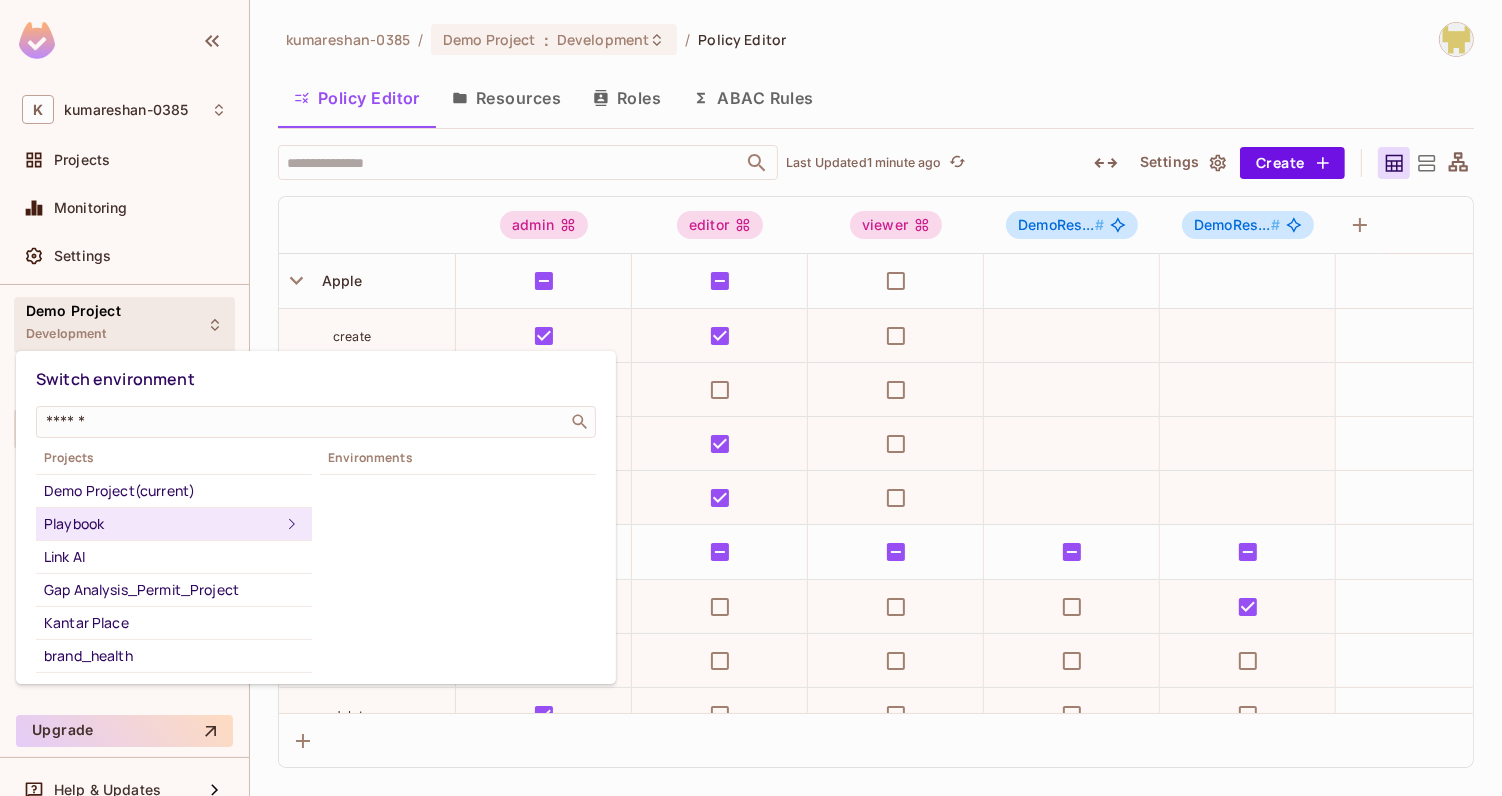 click on "Projects Demo Project  (current) Playbook Link AI Gap Analysis_Permit_Project Kantar Place brand_health Lift_plus Default Project Environments" at bounding box center (316, 560) 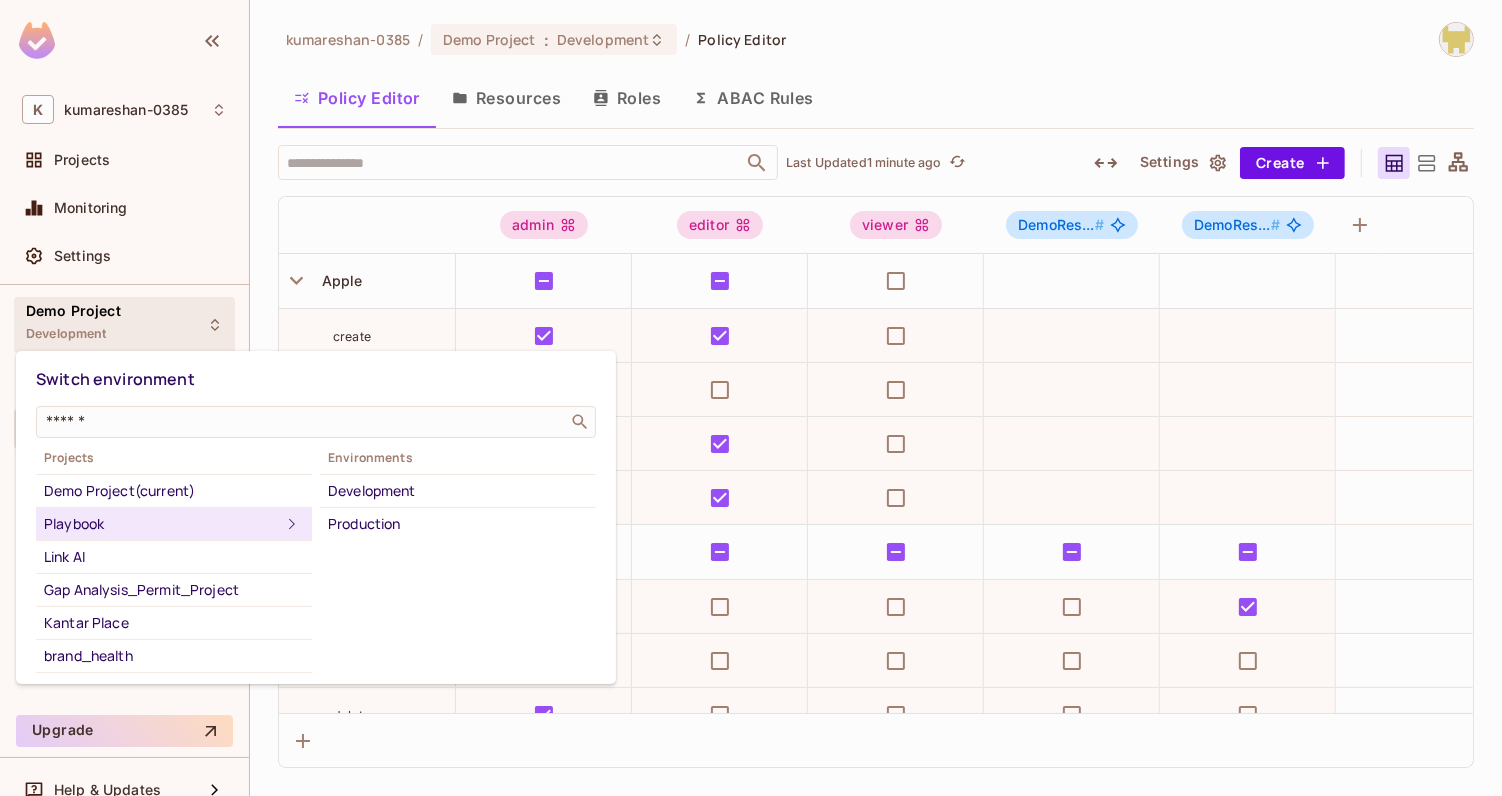 click on "Development" at bounding box center [458, 491] 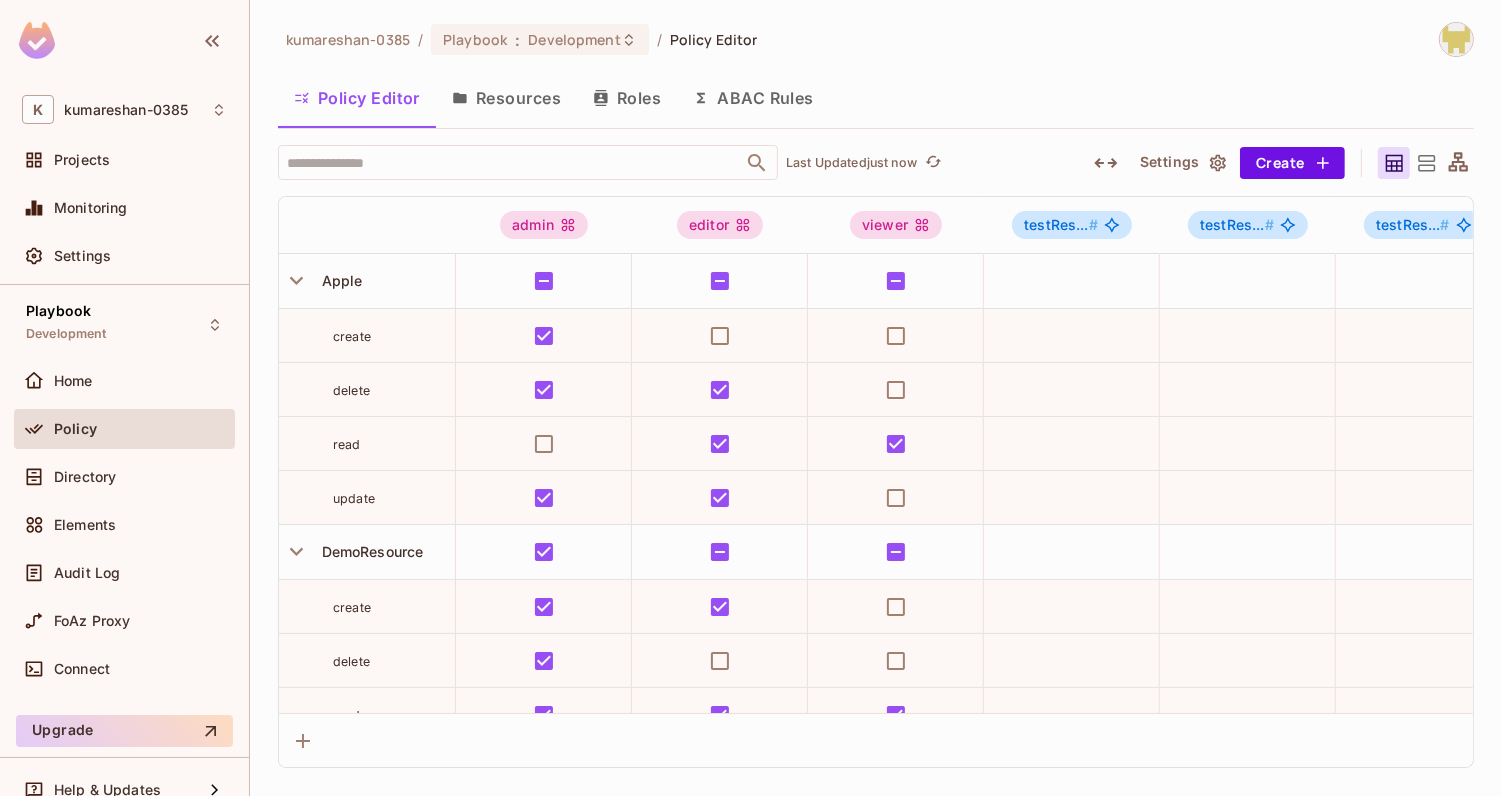 click on "kumareshan-0385 / Playbook : Development / Policy Editor Policy Editor Resources Roles ABAC Rules ​ Last Updated  just now Settings Create admin editor viewer testRes... # testRes... # testRes... # Apple # testR... DemoRes... # Apple         create         delete         read         update         DemoResource         create         delete         read         update         KpgRoleBasedAccess       create       delete       read       update       Pixel       create       delete       read       update       Samsung       create       delete       read       update       testResource1             create             delete             download             read             update             Apple_India       create       delete       read       update       Samsung       create       delete       read       update" at bounding box center (876, 395) 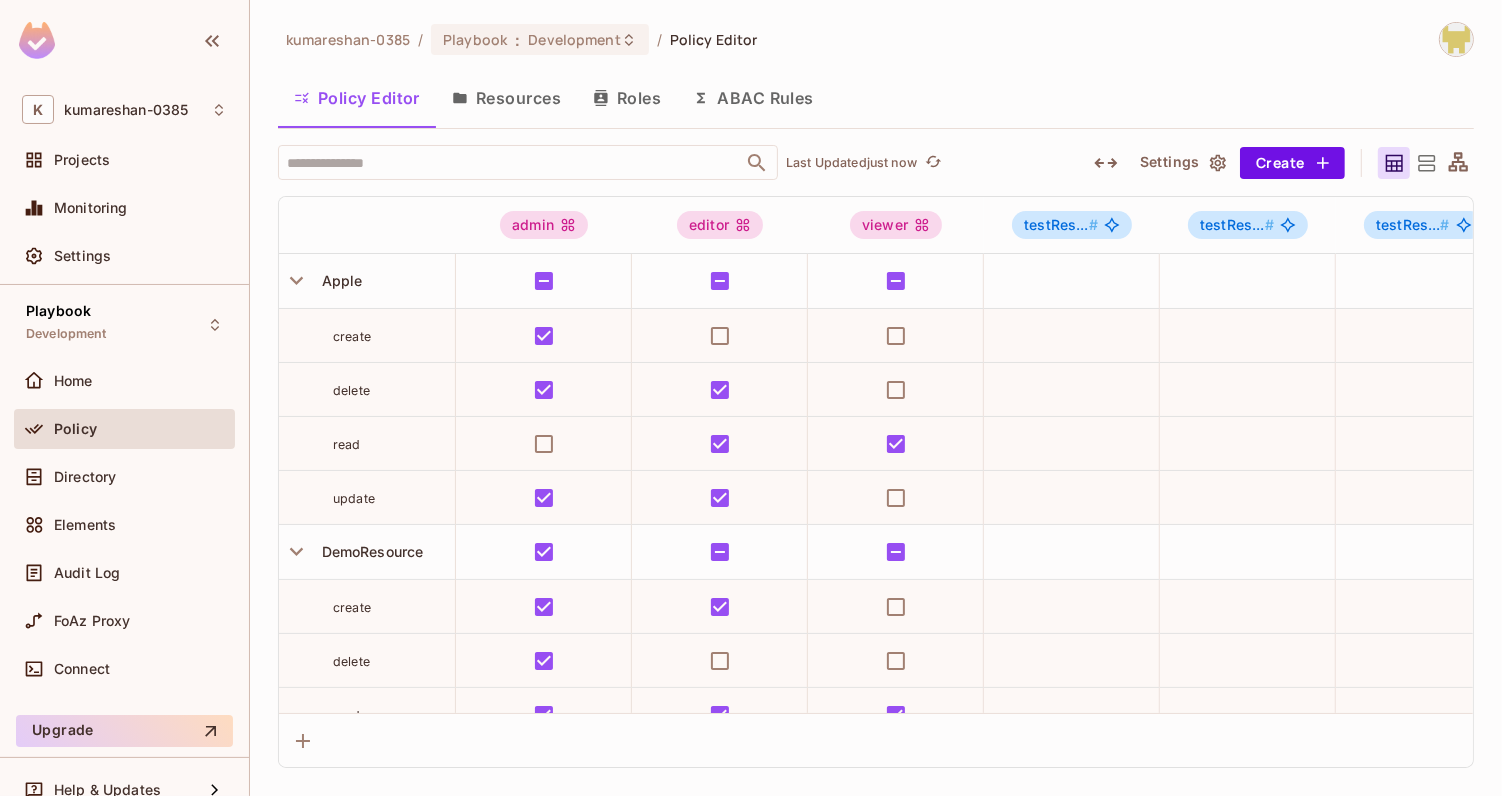 click on "Policy Editor Resources Roles ABAC Rules" at bounding box center [876, 98] 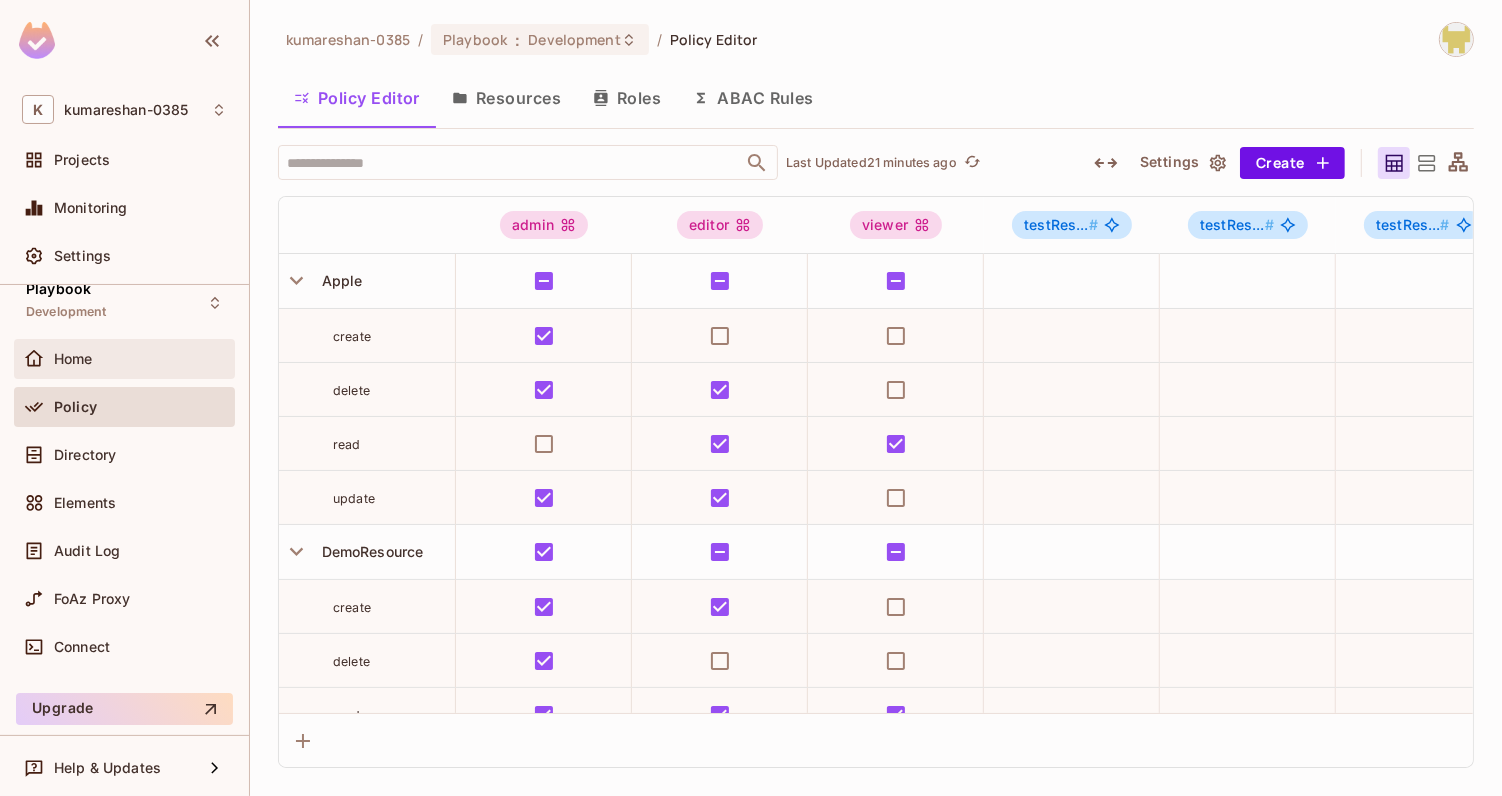 scroll, scrollTop: 0, scrollLeft: 0, axis: both 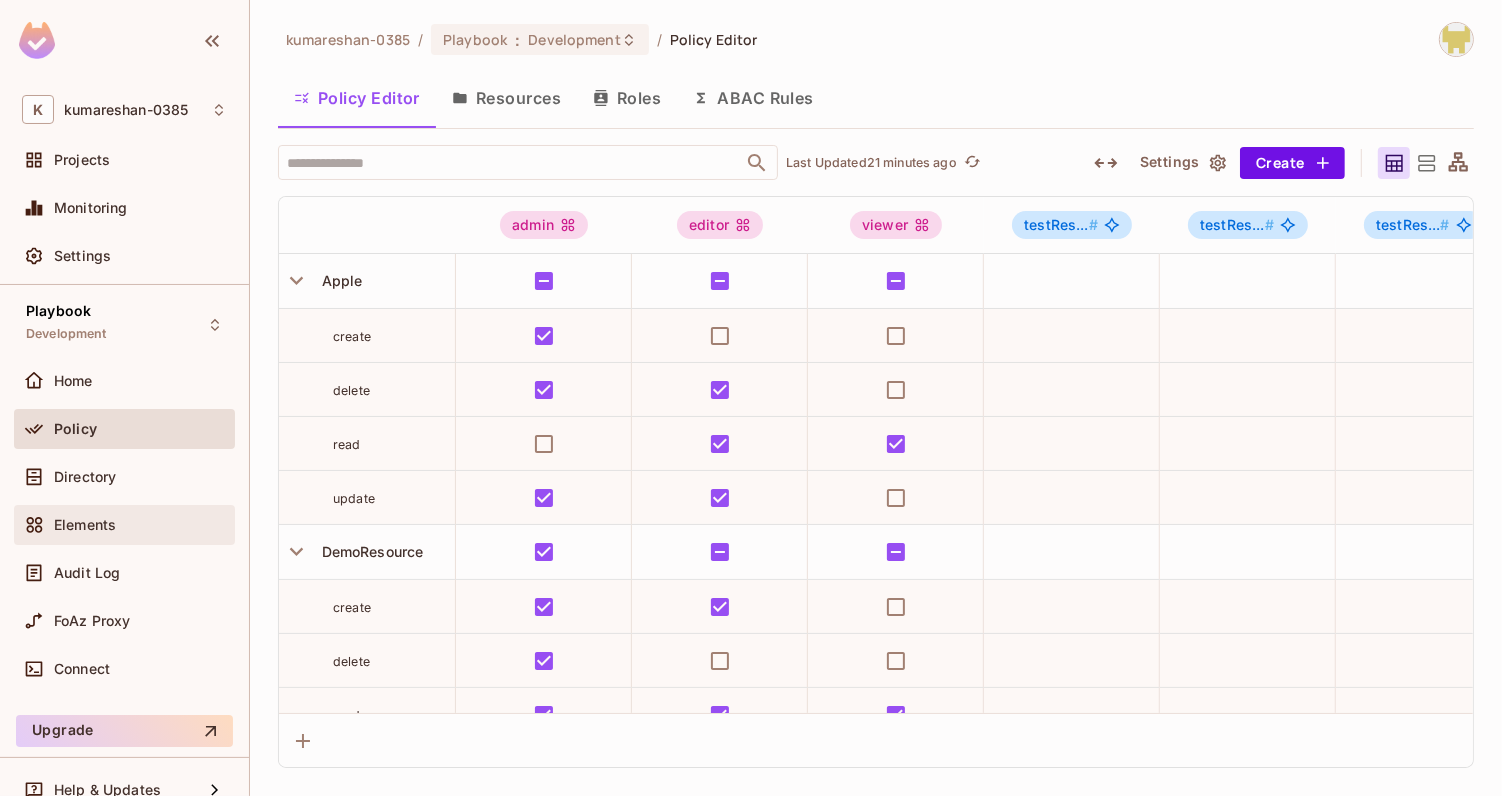 click on "Elements" at bounding box center (140, 525) 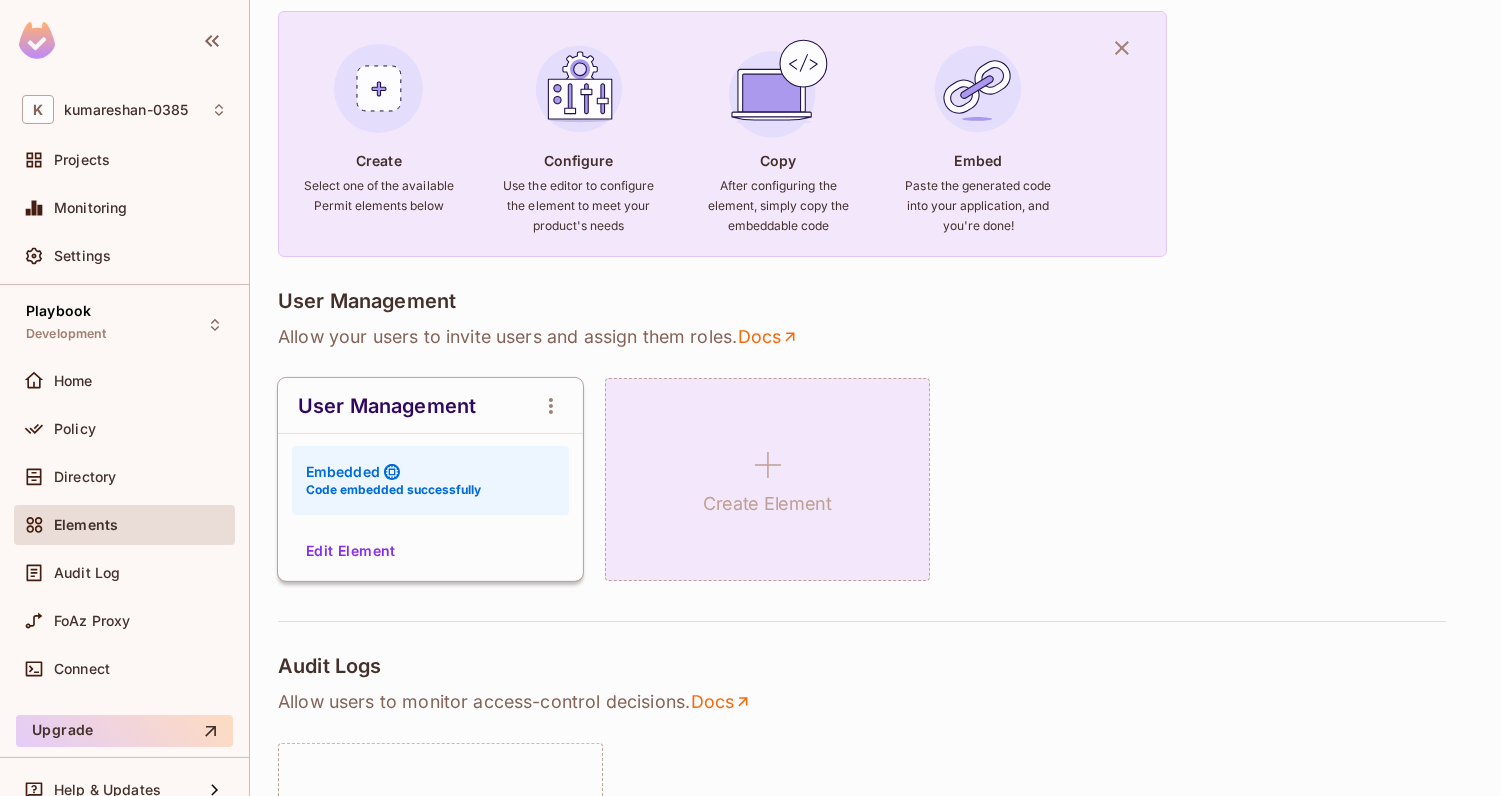 scroll, scrollTop: 138, scrollLeft: 0, axis: vertical 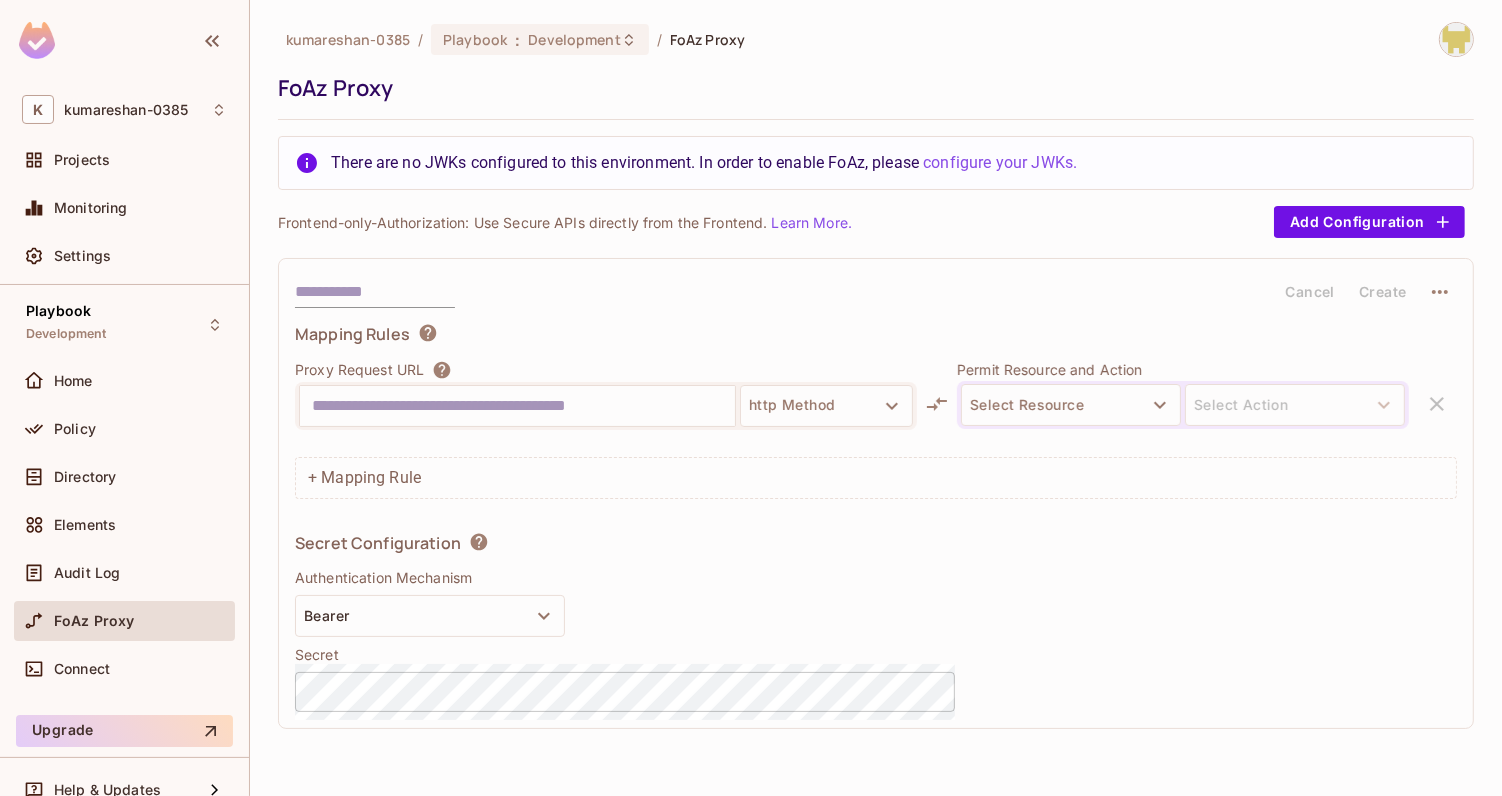 click on "[USERNAME] / Playbook : Development / FoAz Proxy" at bounding box center (876, 39) 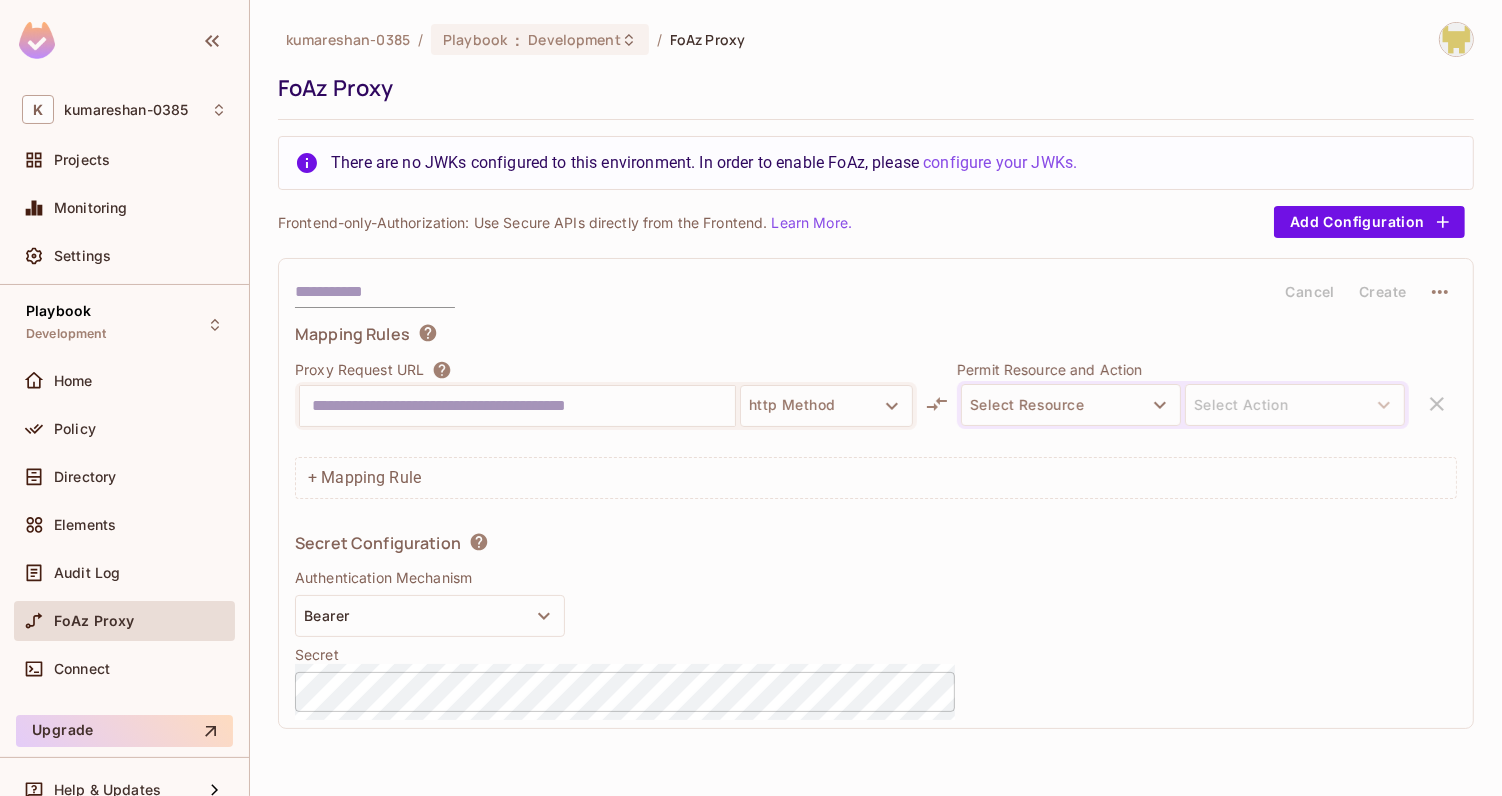 click on "Secret Configuration Authentication Mechanism Bearer Secret ​" at bounding box center [625, 622] 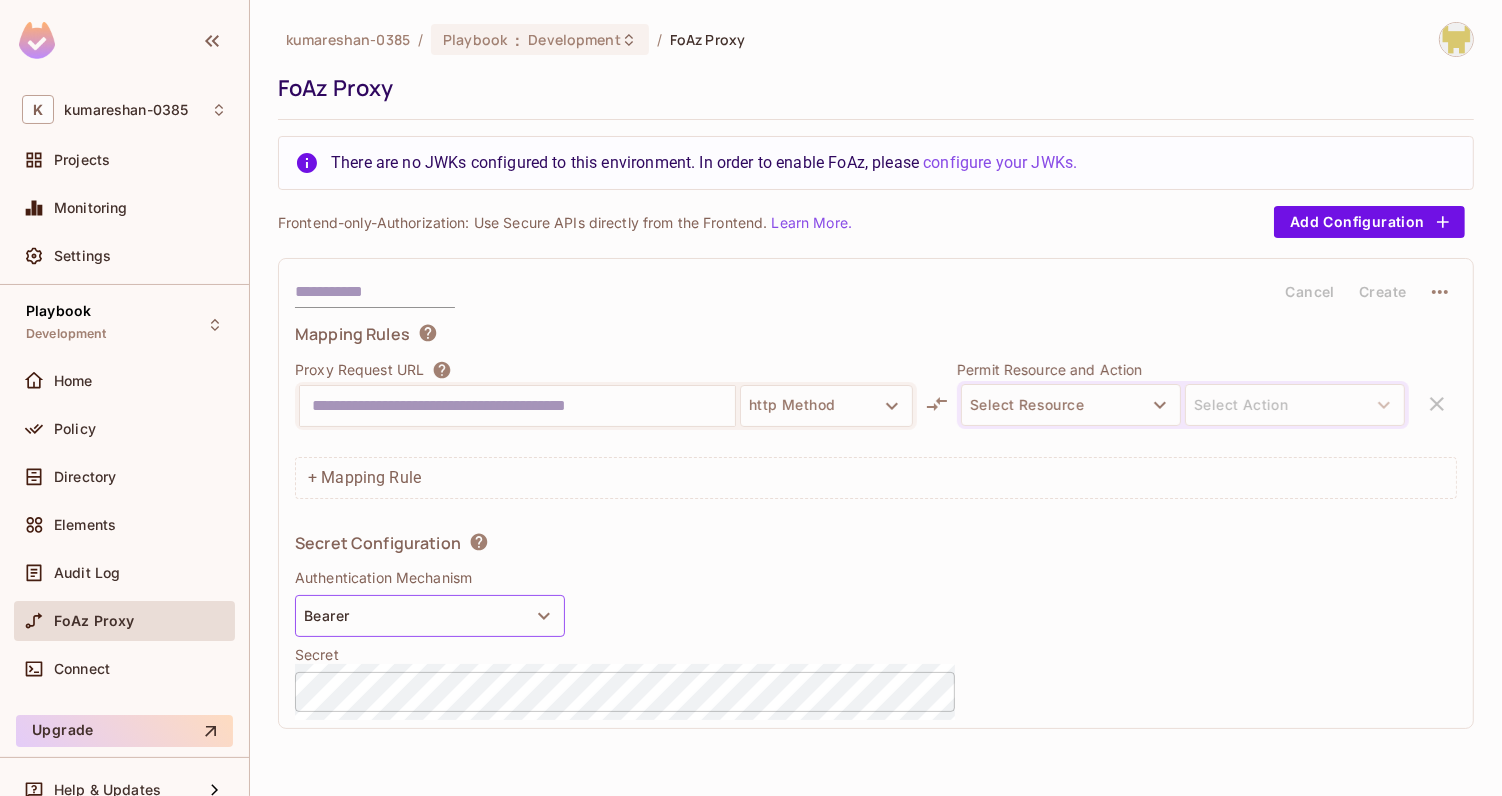 click 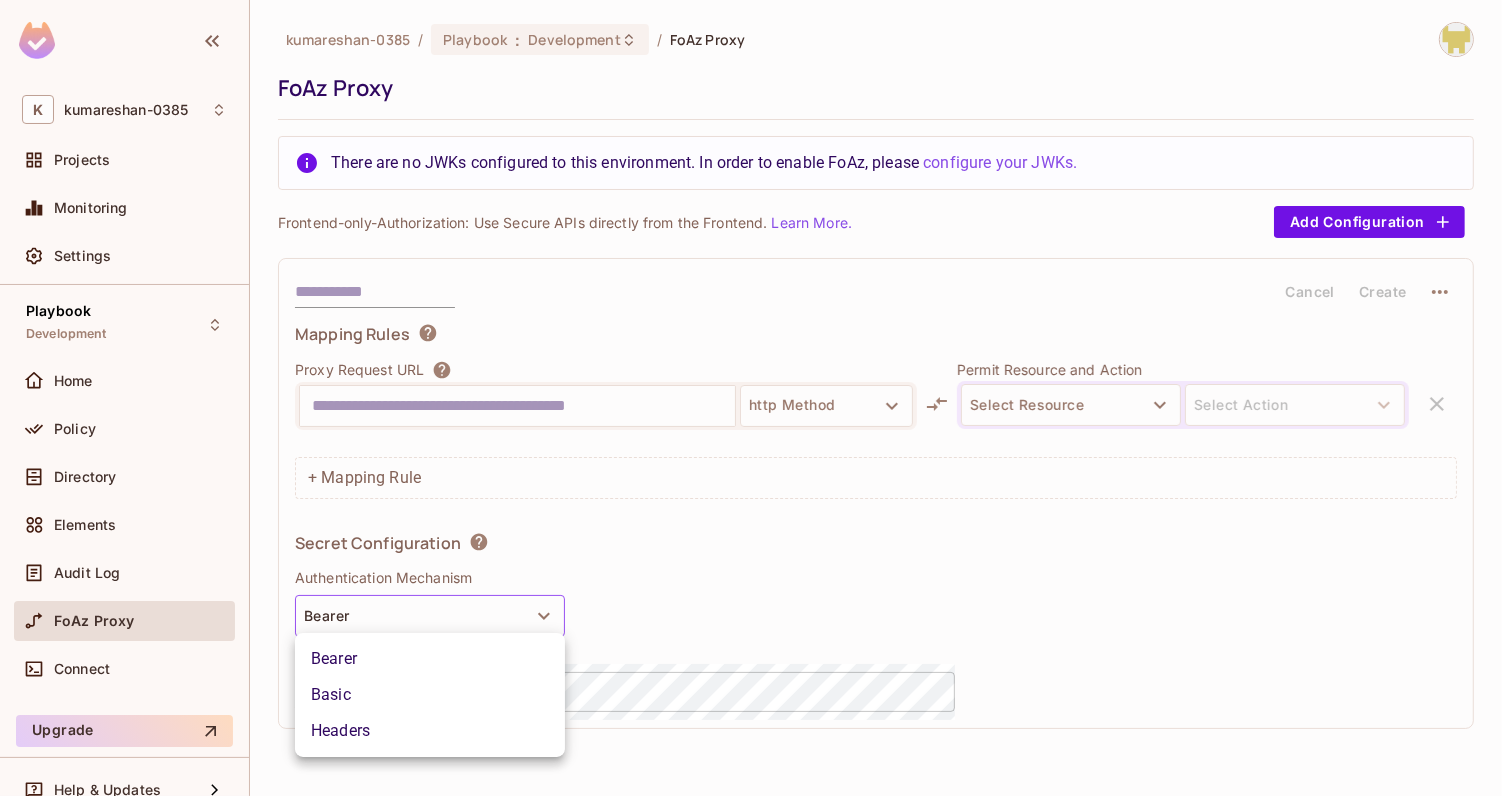 click at bounding box center (751, 398) 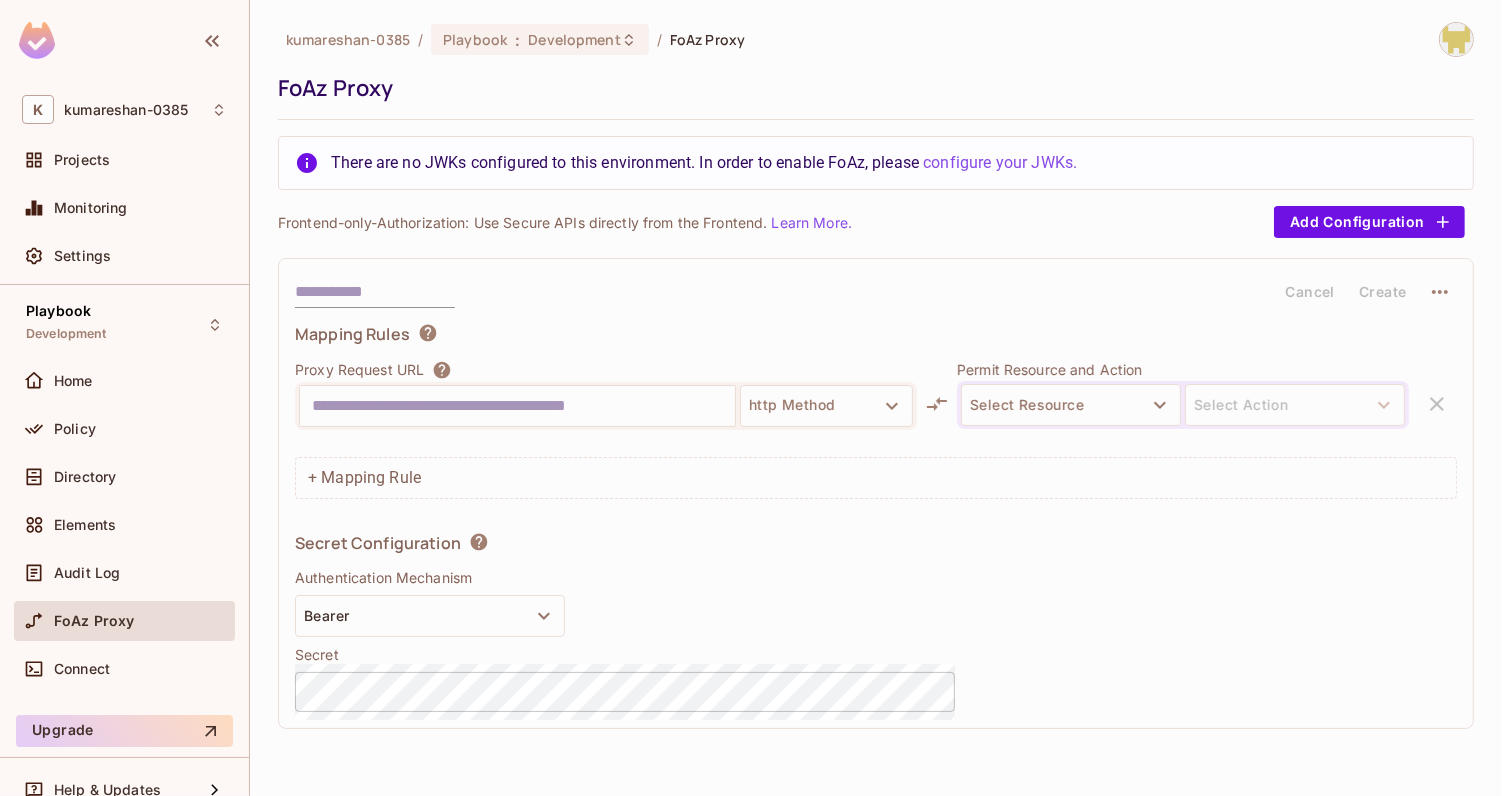 click on "kumareshan-0385 / Playbook : Development / FoAz Proxy FoAz Proxy" at bounding box center [876, 71] 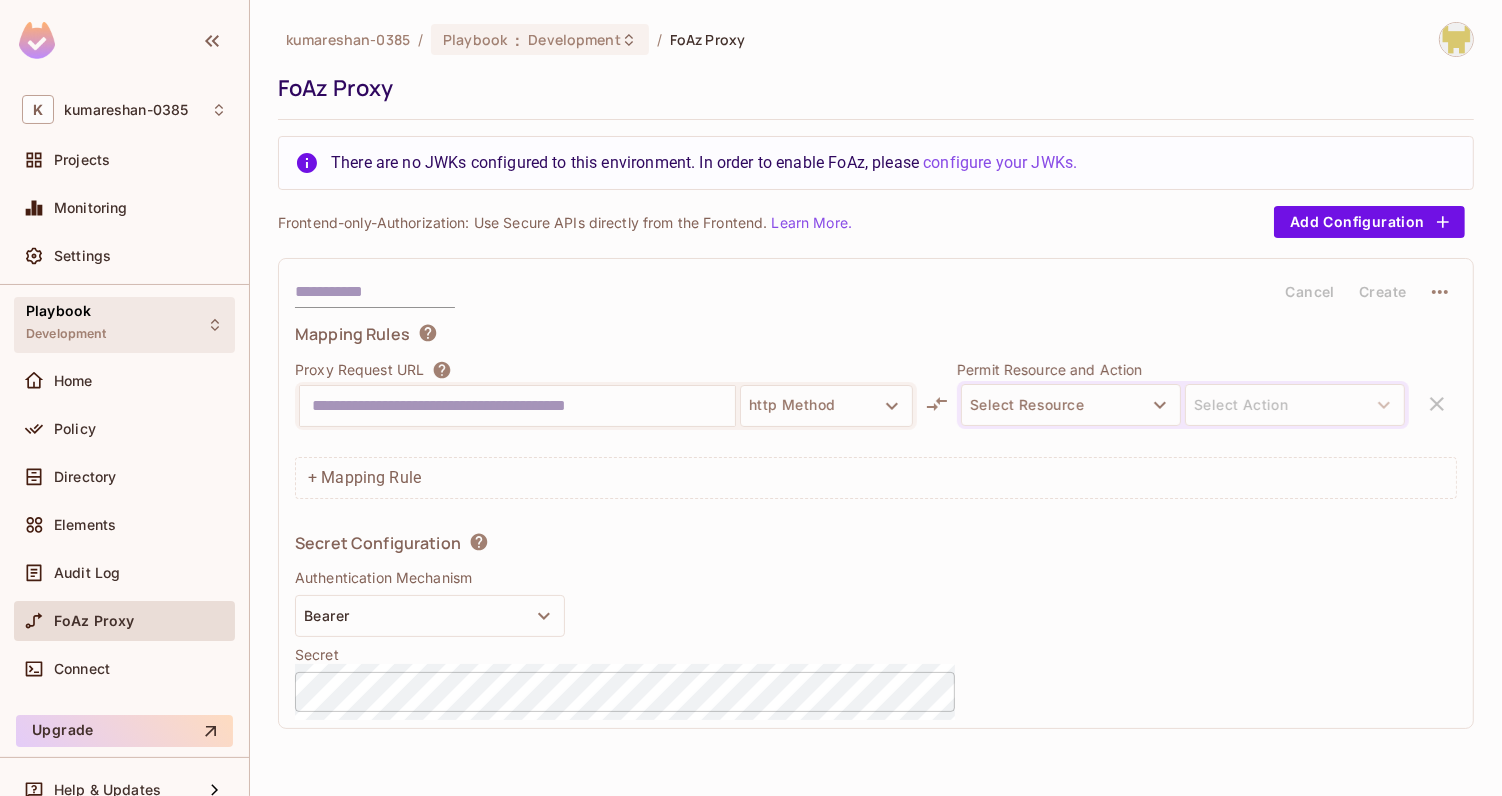 click on "Playbook Development" at bounding box center [124, 324] 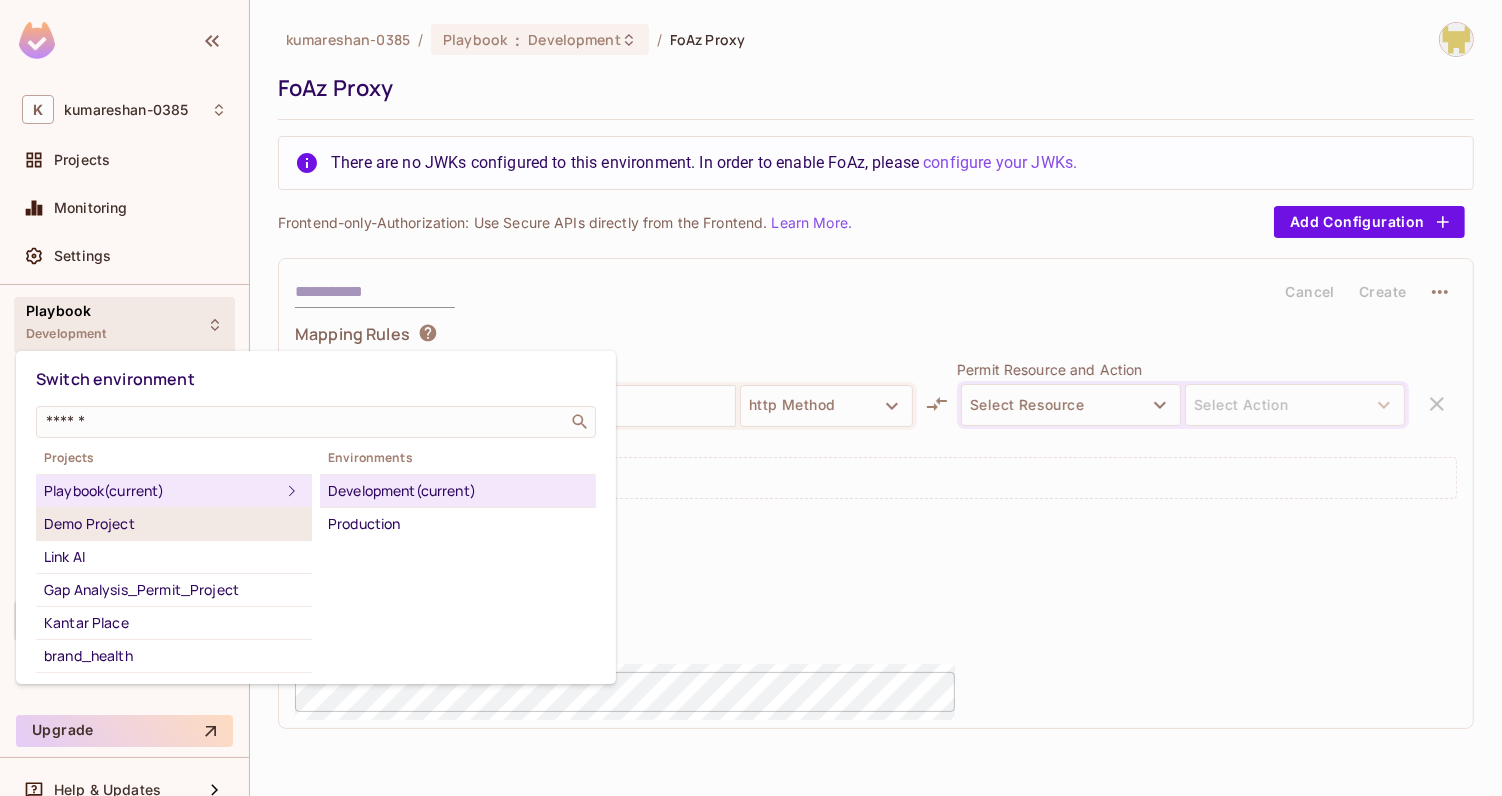 click on "Demo Project" at bounding box center (174, 524) 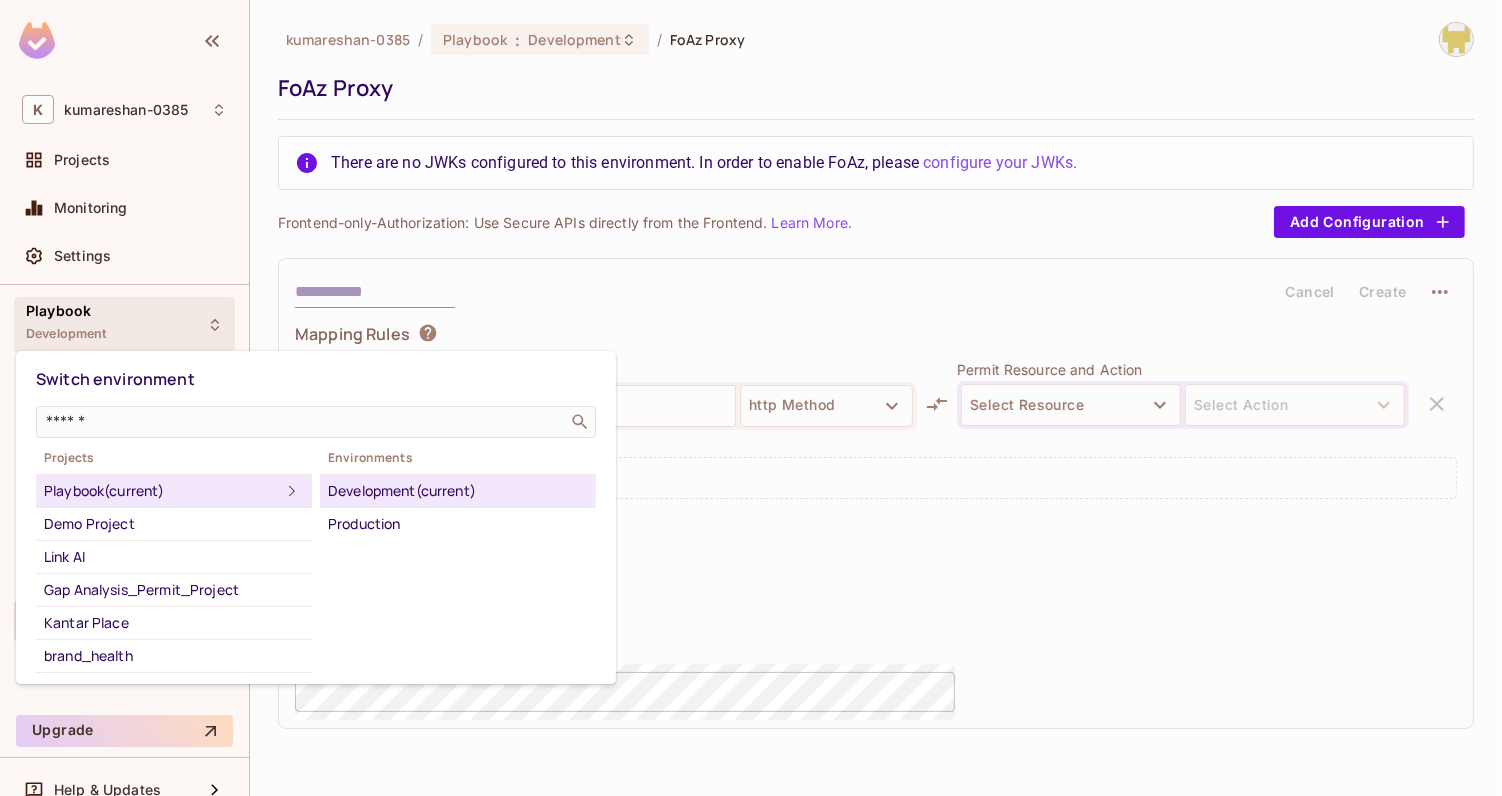 click on "Development  (current)" at bounding box center [458, 491] 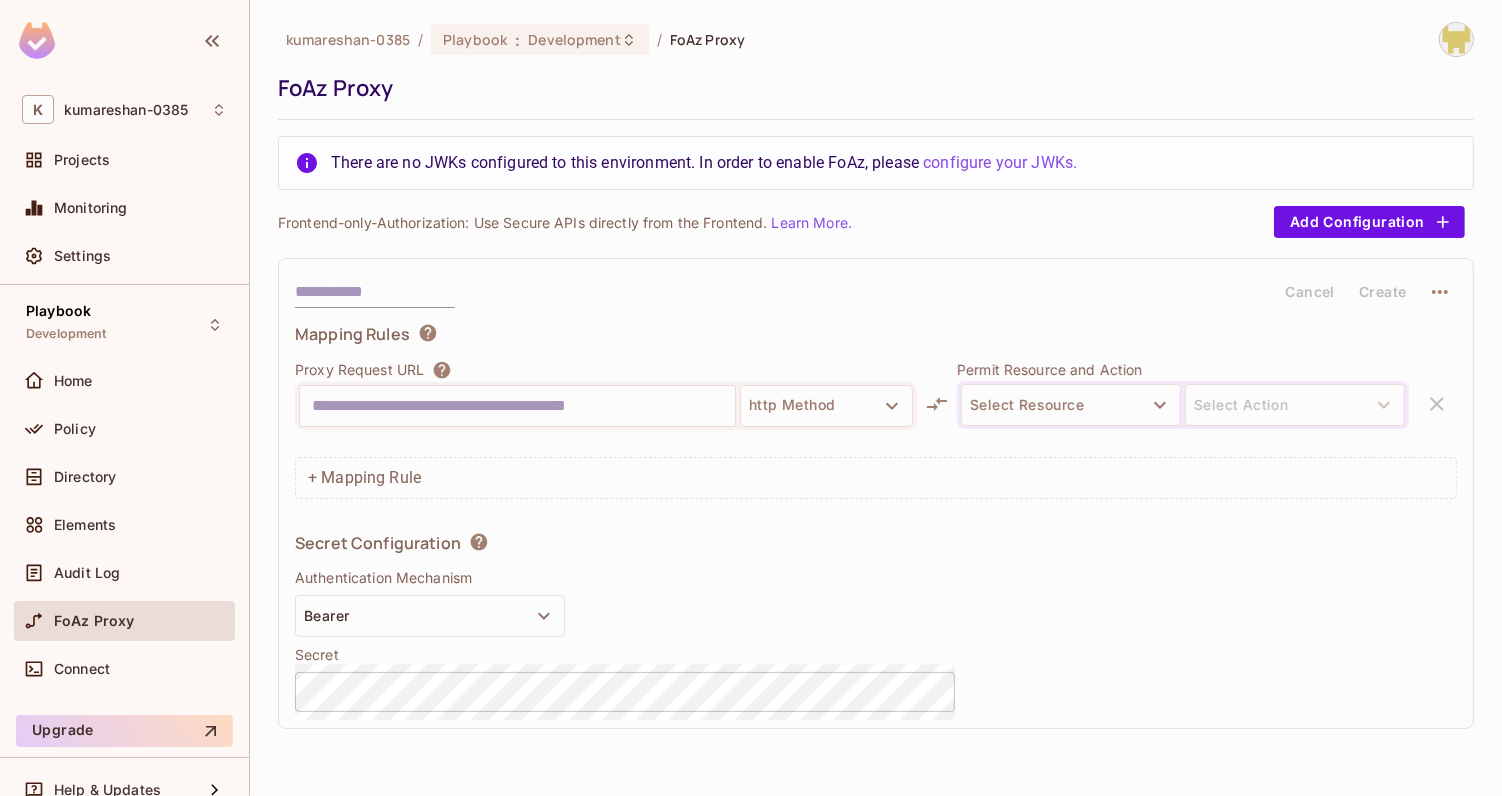 click on "Secret Configuration" at bounding box center [625, 546] 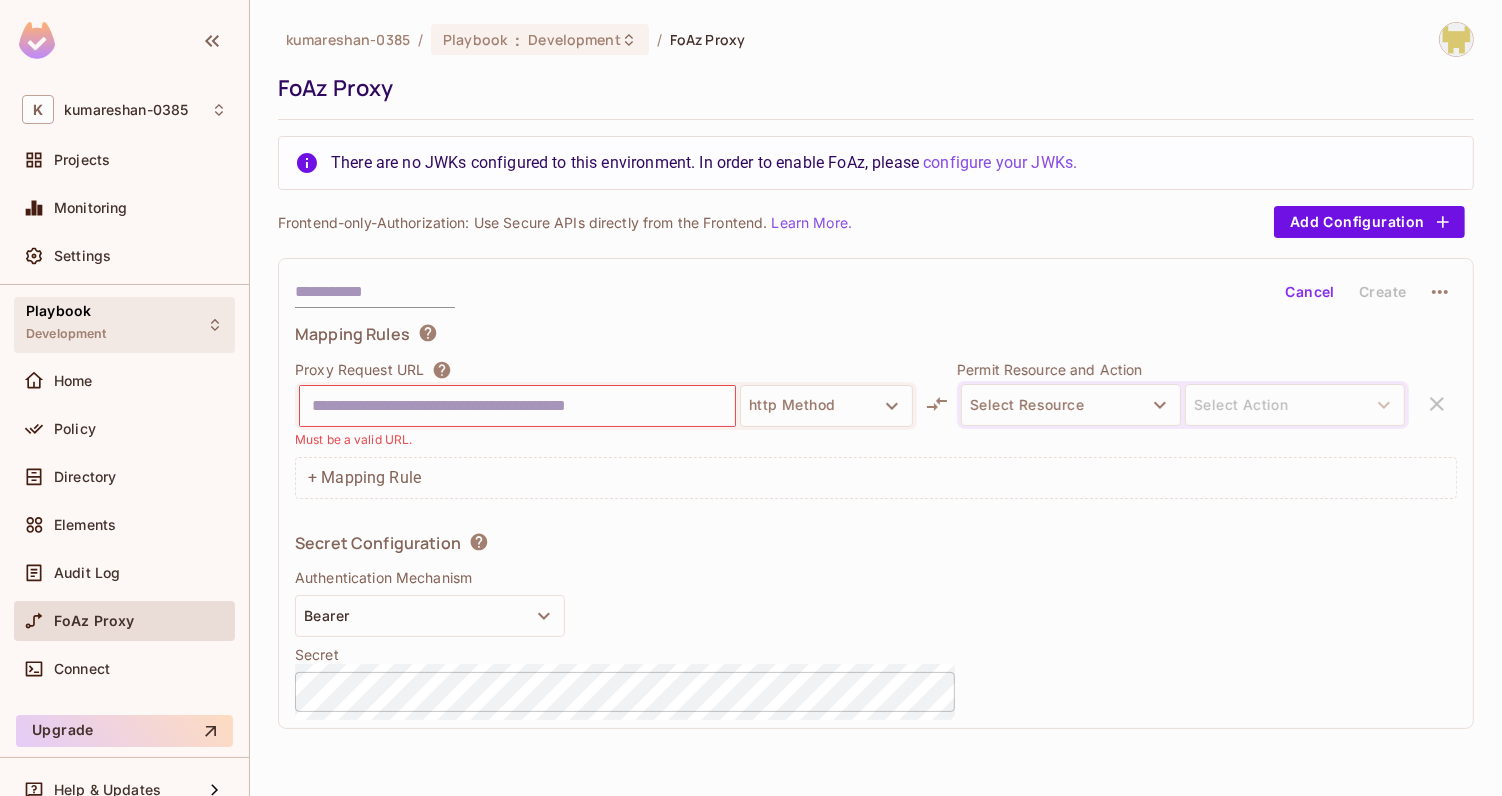 click on "Playbook" at bounding box center (58, 311) 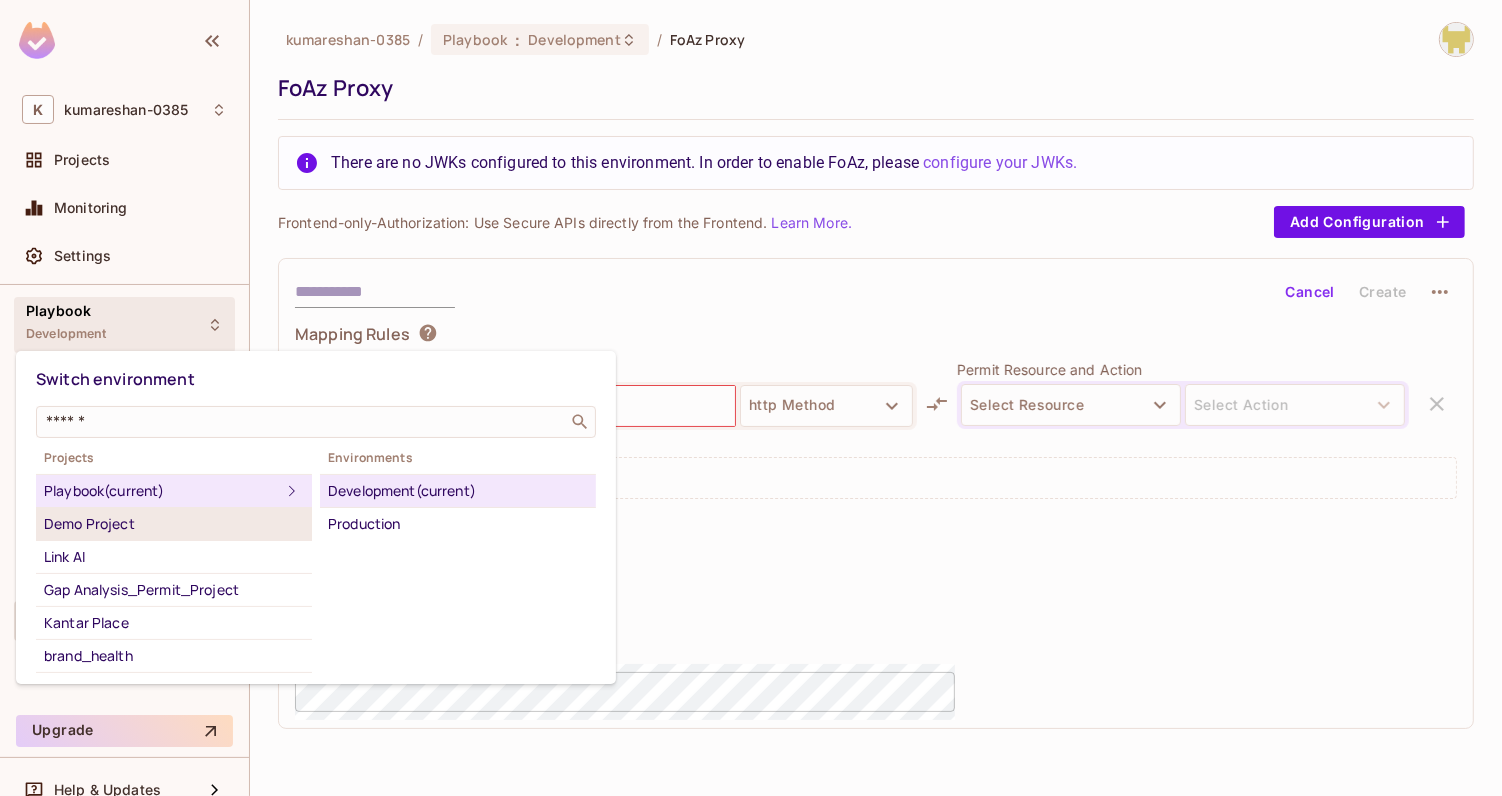 click on "Demo Project" at bounding box center [174, 524] 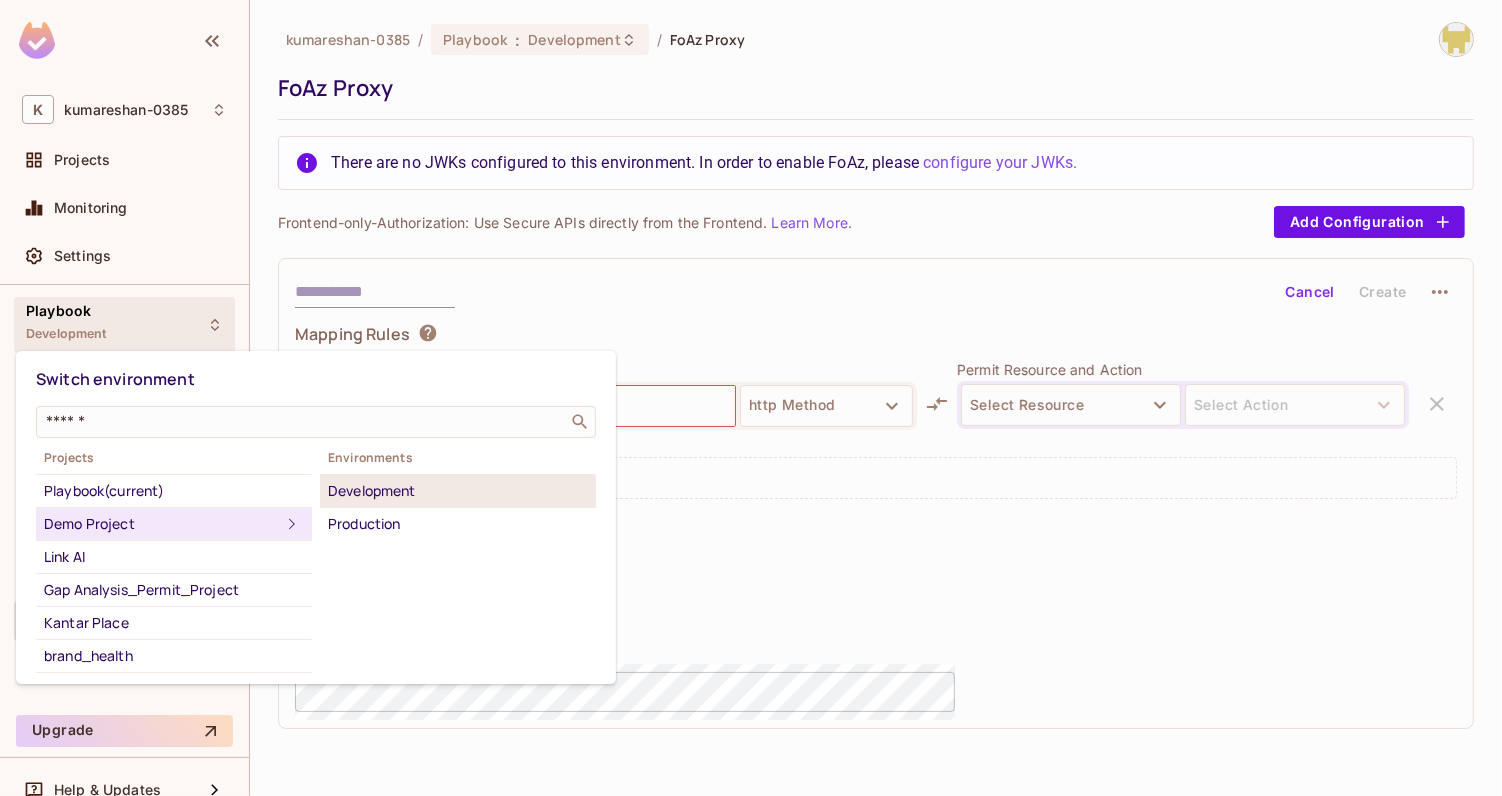 click on "Development" at bounding box center (458, 491) 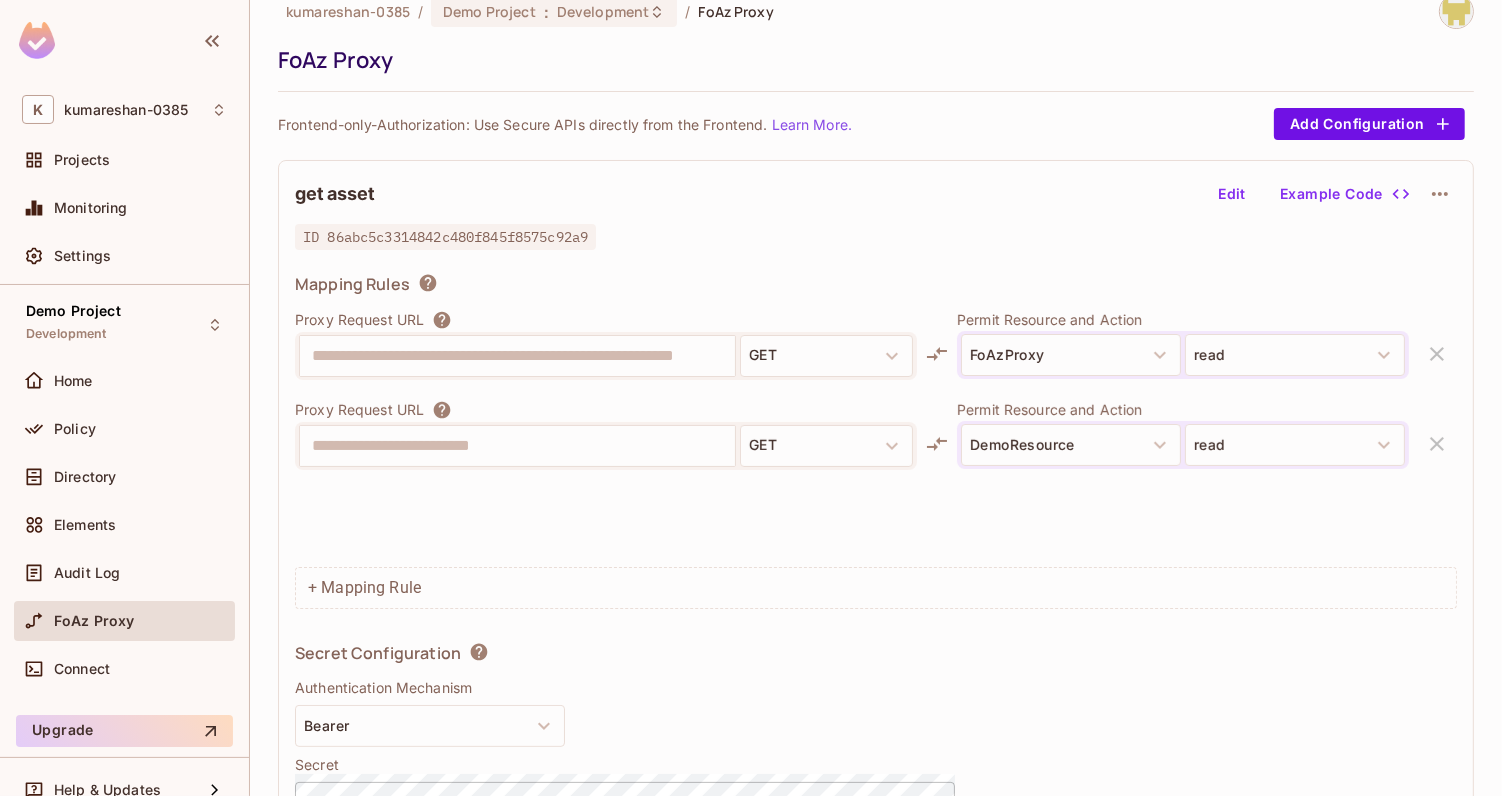 scroll, scrollTop: 0, scrollLeft: 0, axis: both 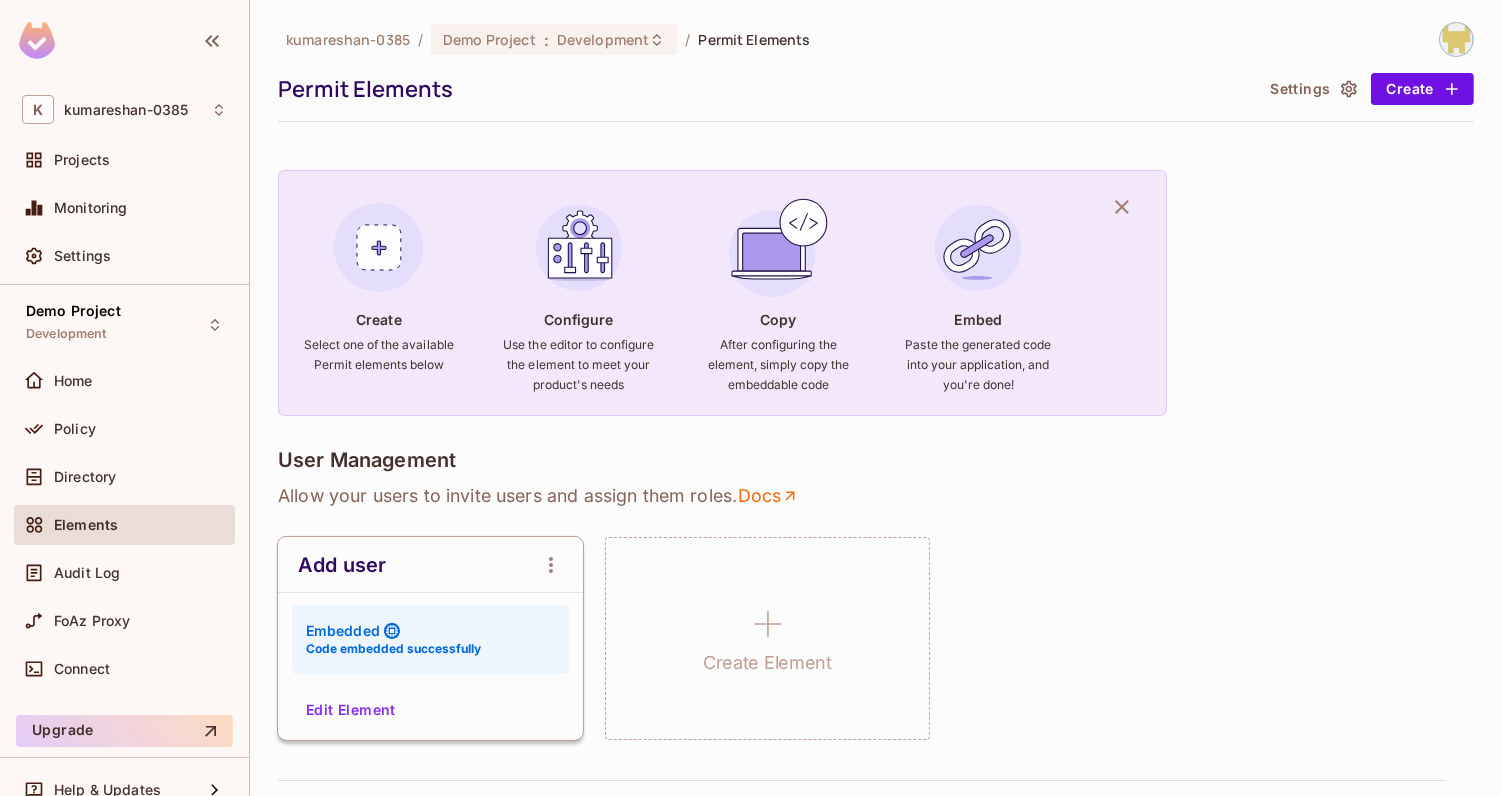 click on "kumareshan-0385 / Demo Project : Development / Permit Elements Permit Elements Settings Create Create Select one of the available Permit elements below Configure Use the editor to configure the element to meet your product's needs Copy After configuring the element, simply copy the embeddable code Embed Paste the generated code into your application, and you're done! User Management Allow your users to invite users and assign them roles . Docs Add user Embedded Code embedded successfully Edit Element Create Element Audit Logs Allow users to monitor access-control decisions . Docs Create Element Approval Flows NEW Allow users to trigger and complete processes for additional permissions. Docs Access Request Allows users to request resource access. Requests are managed via the user management element . Docs Create Element Operation Approval Allows users to request approval for completing an operation . Docs request access Embedded Code embedded successfully Edit Element Create Element . Docs" at bounding box center (876, 1125) 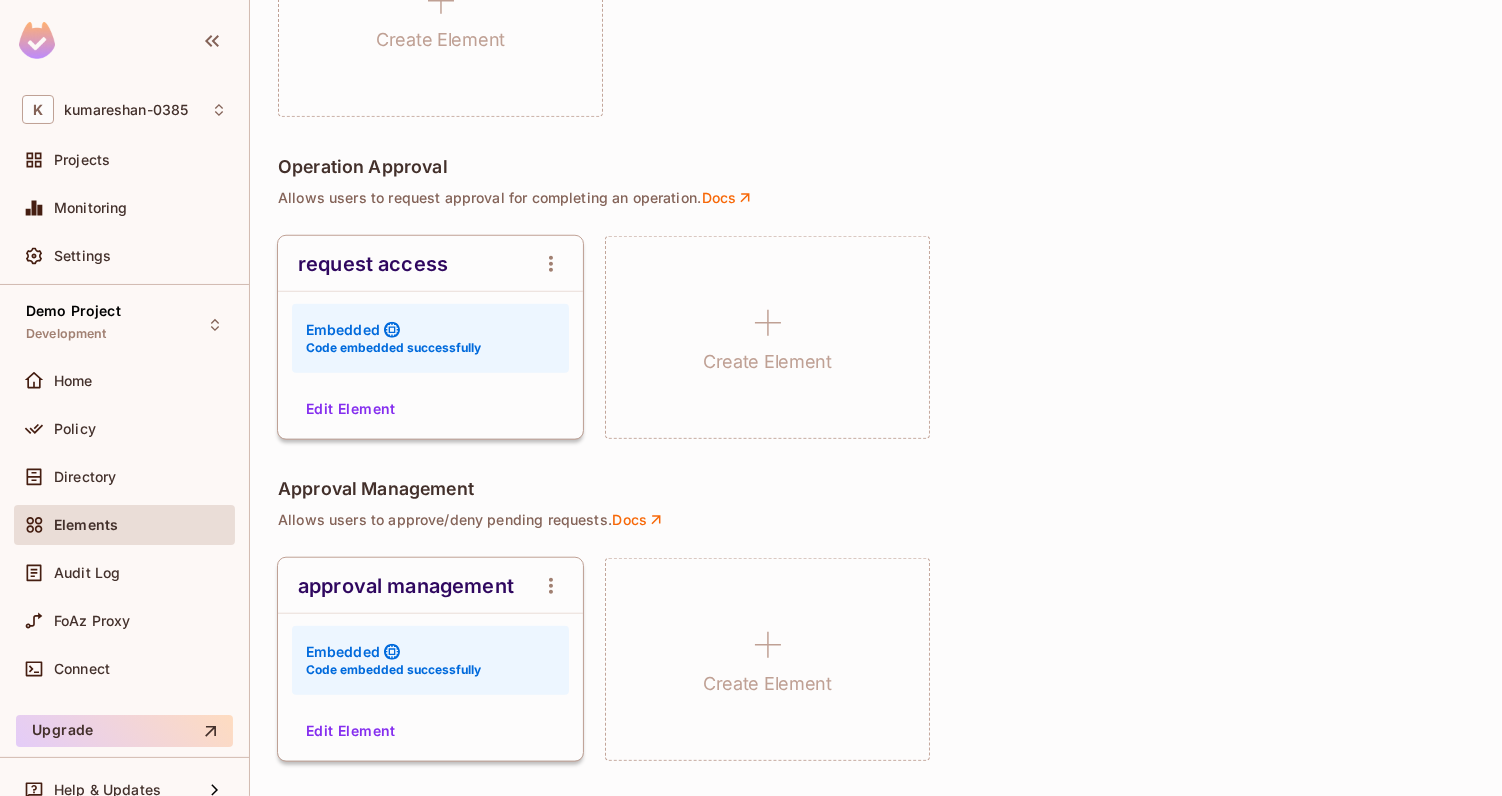 scroll, scrollTop: 1429, scrollLeft: 0, axis: vertical 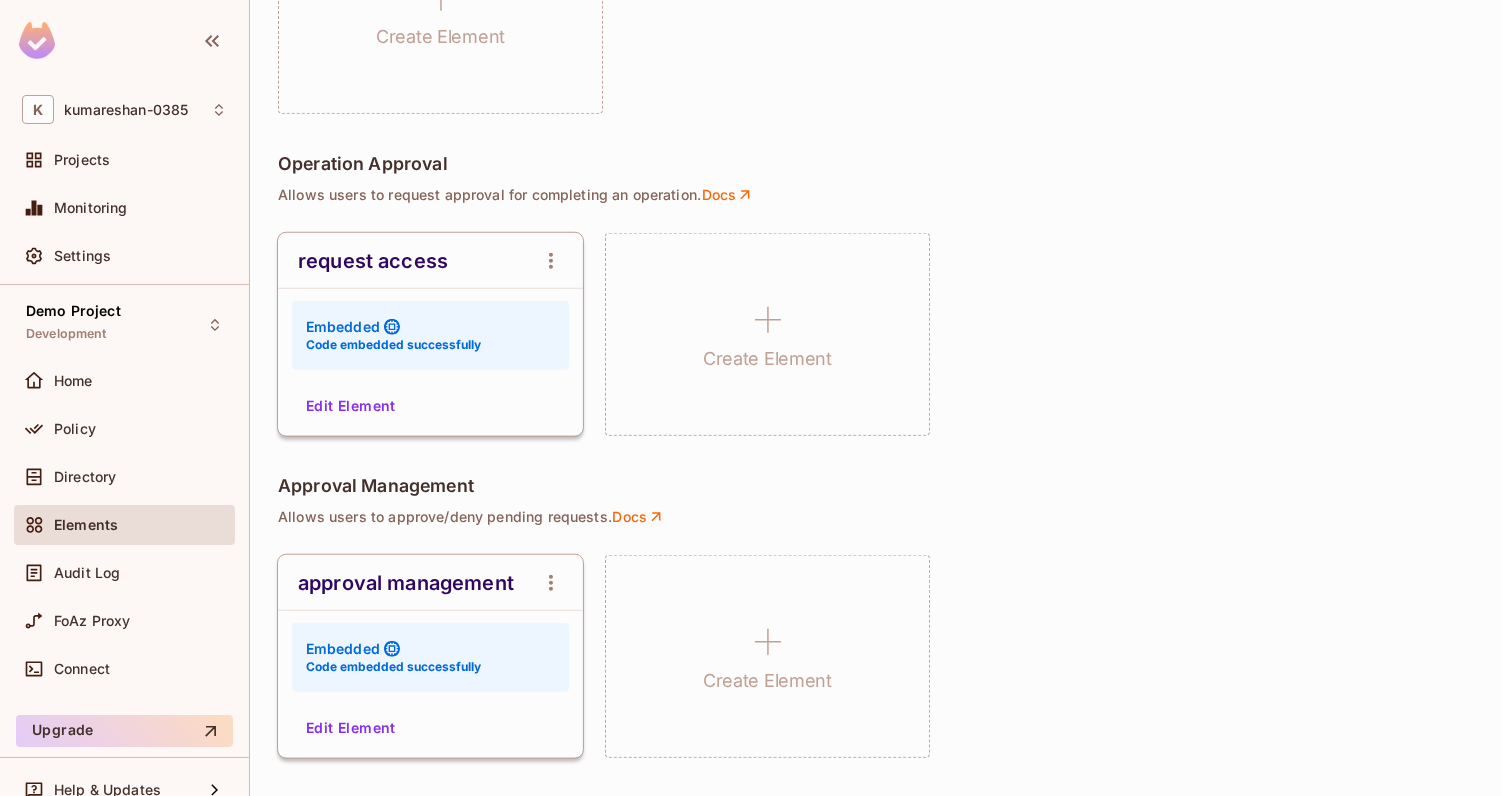 click on "Edit Element" at bounding box center [351, 406] 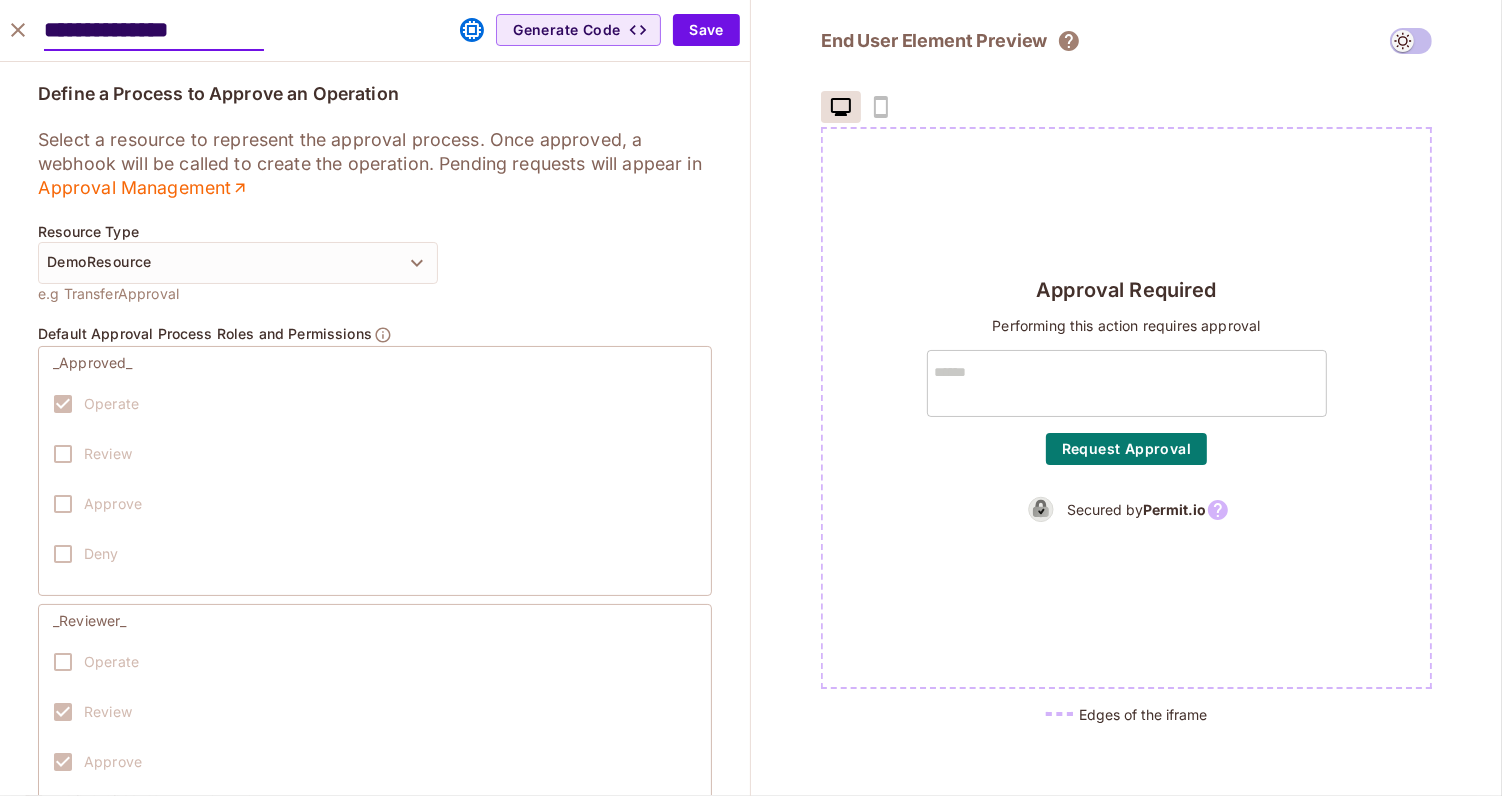 click on "Define a Process to Approve an Operation Select a resource to represent the approval process. Once approved, a webhook will be called to create the operation. Pending requests will appear in    Approval Management Resource Type DemoResource e.g TransferApproval Default Approval Process Roles and Permissions _Approved_ Operate Review Approve Deny _Reviewer_ Operate Review Approve Deny When a user requests to approve an operation, assign them with the “_Approved_” role on the process Resource Instance   via the API" at bounding box center (375, 505) 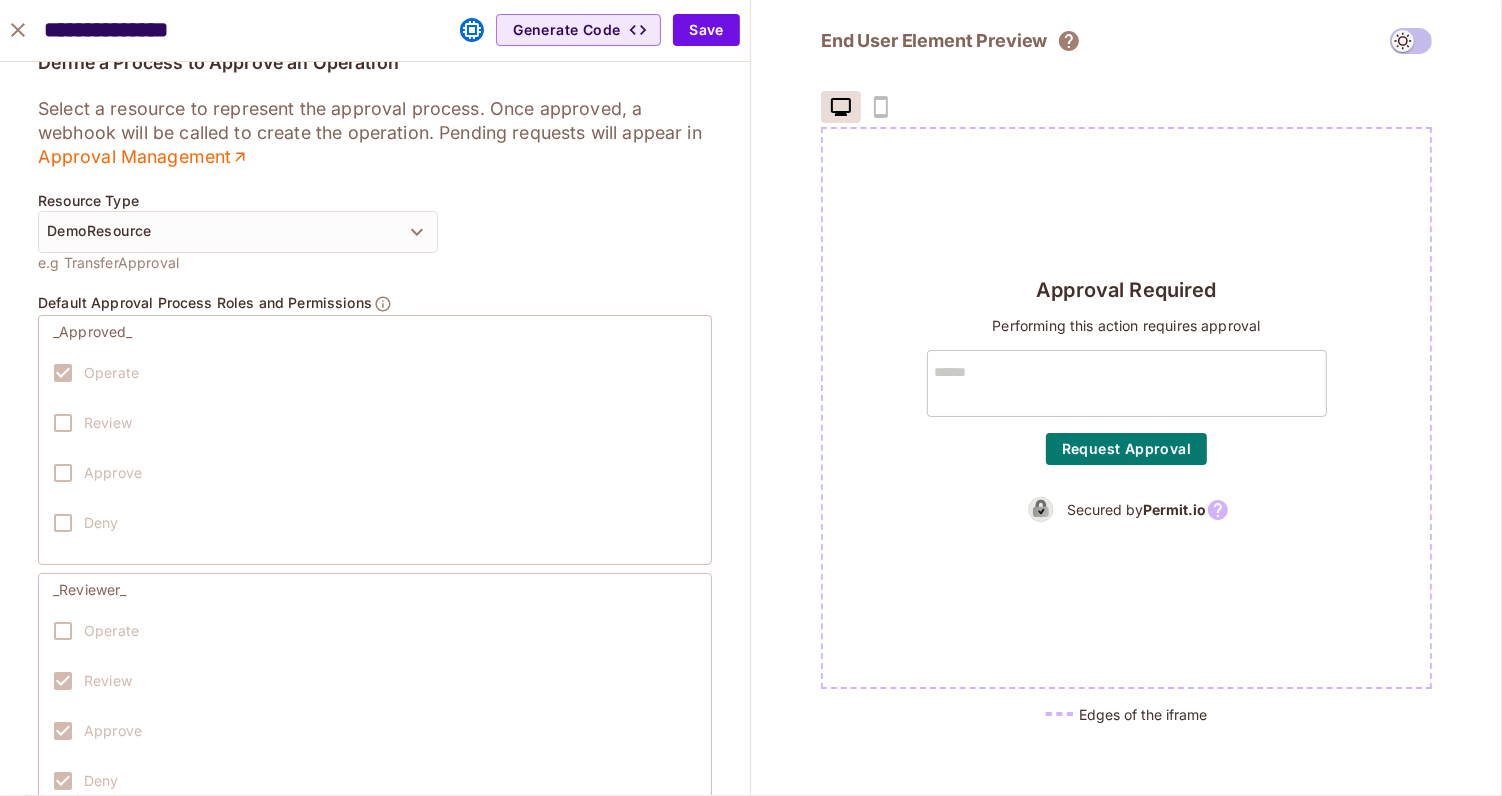 scroll, scrollTop: 0, scrollLeft: 0, axis: both 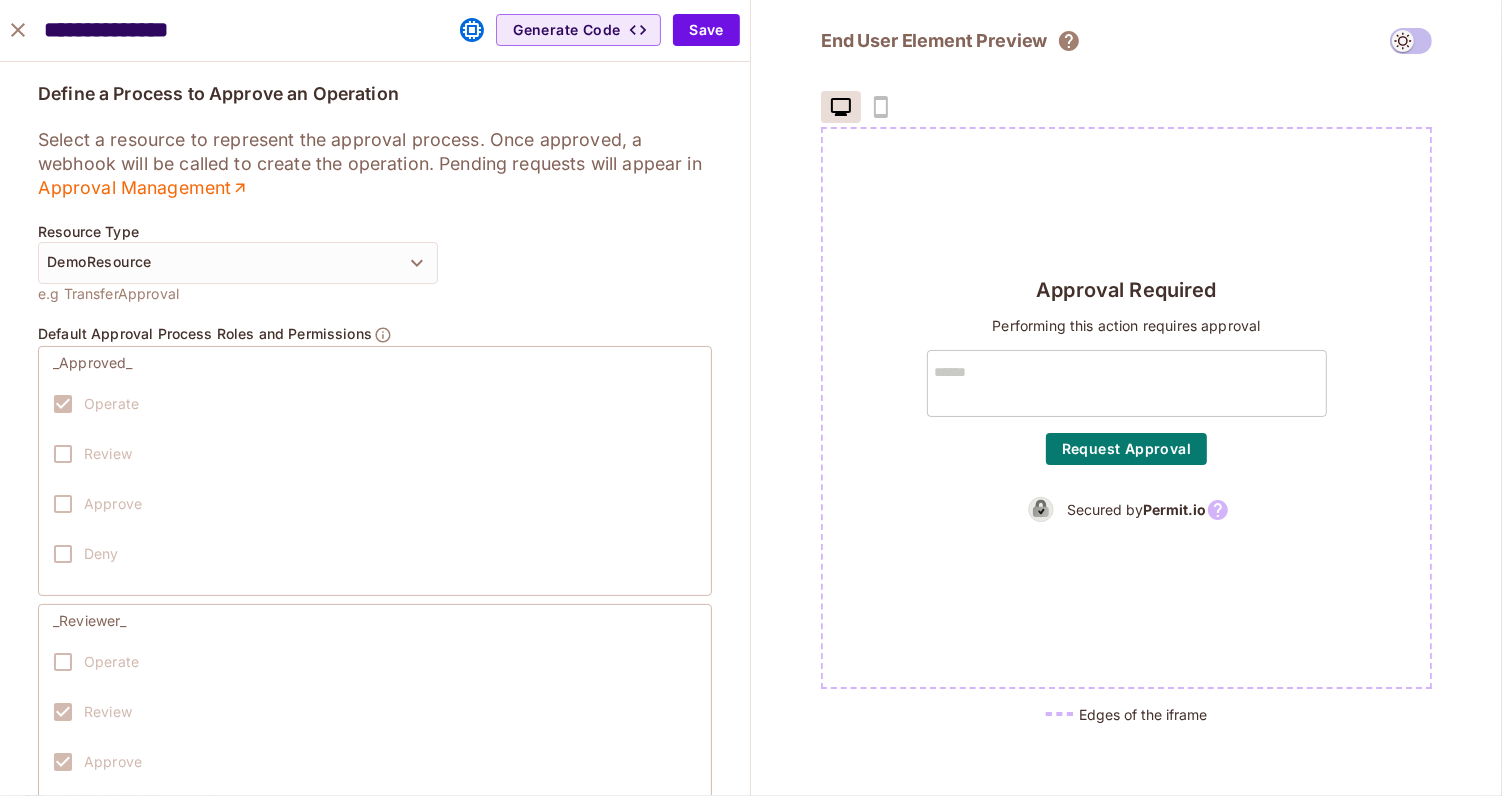 click at bounding box center (1126, 107) 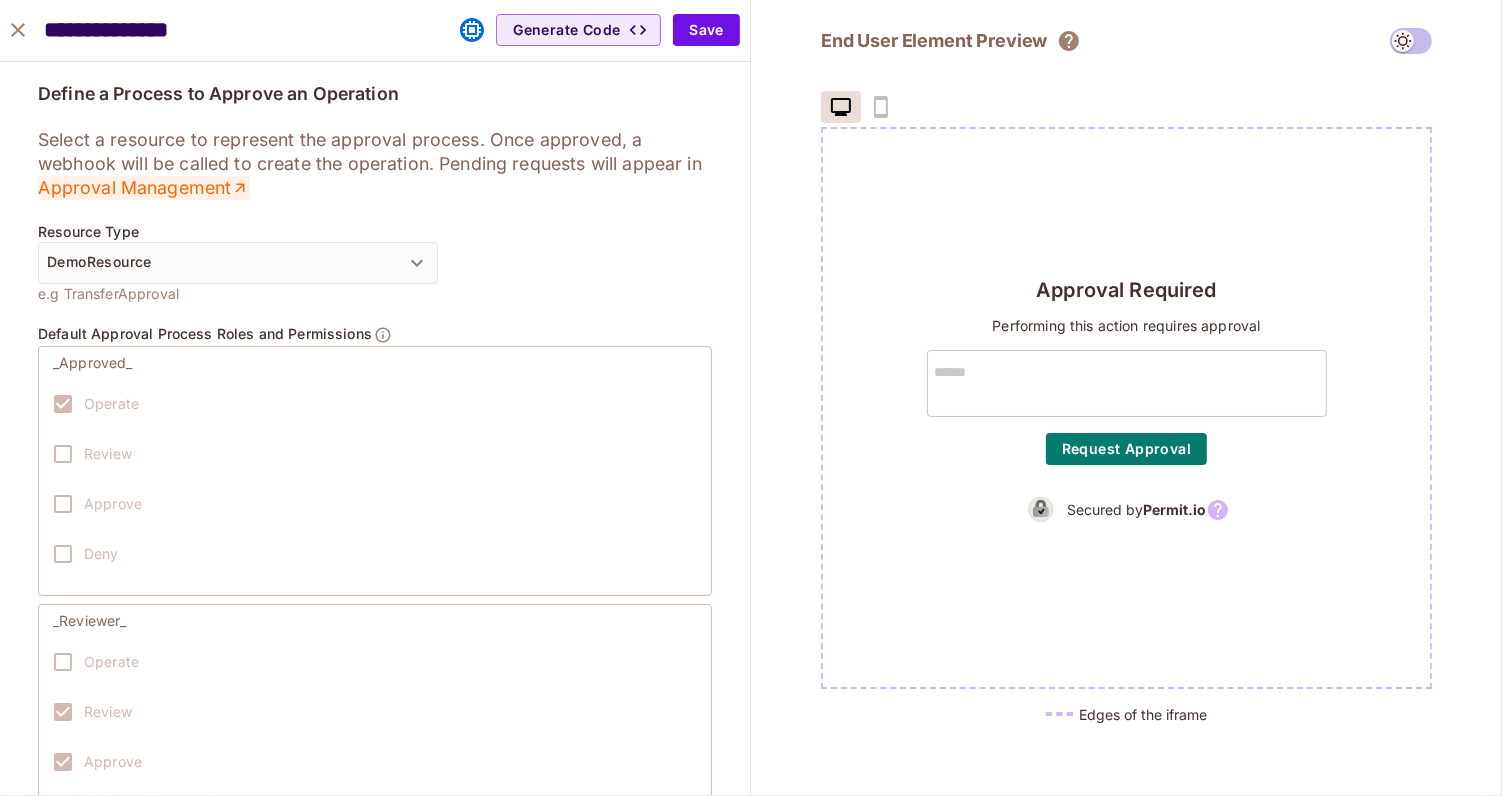 click on "Approval Management" at bounding box center (144, 188) 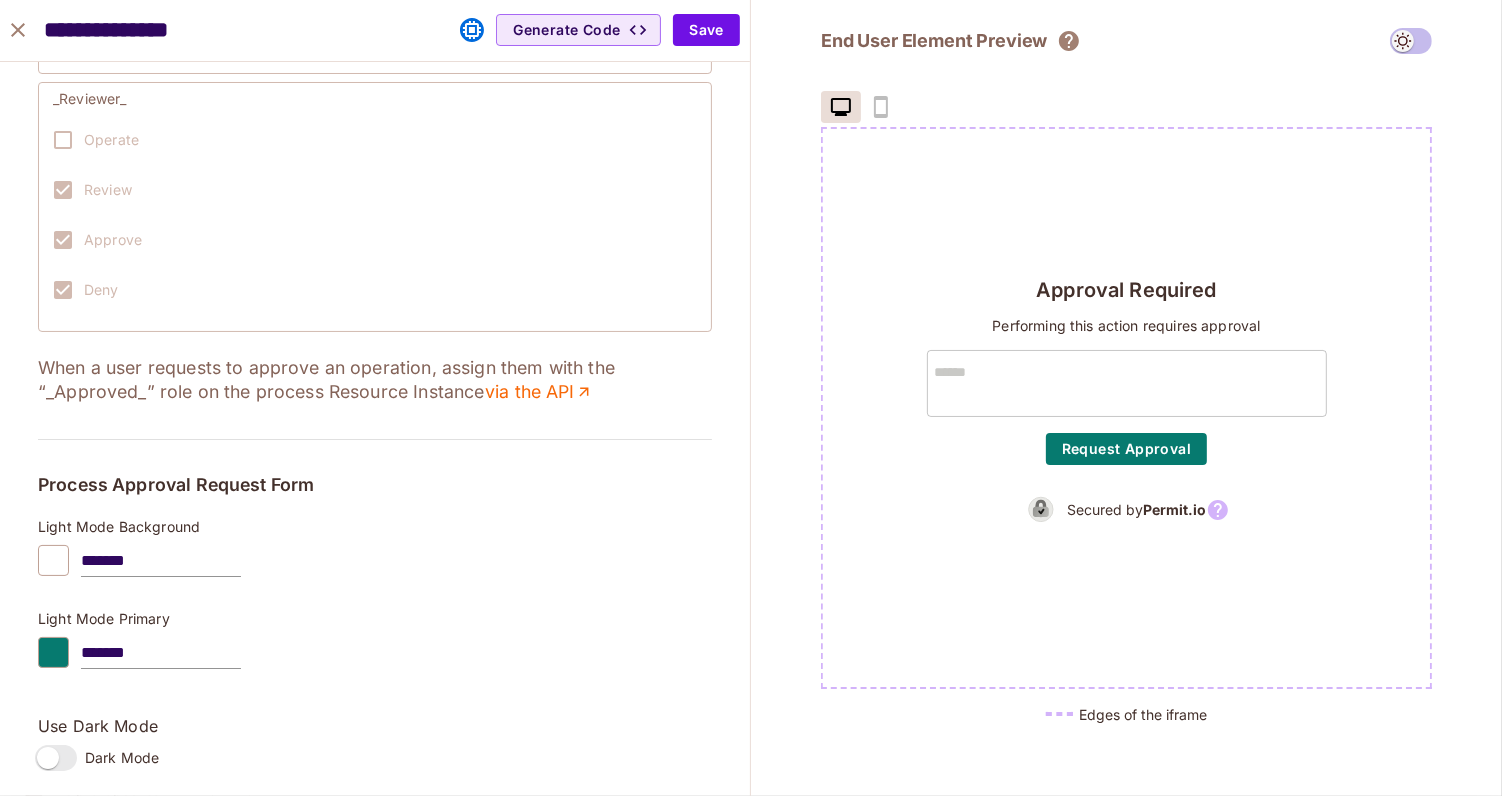 scroll, scrollTop: 532, scrollLeft: 0, axis: vertical 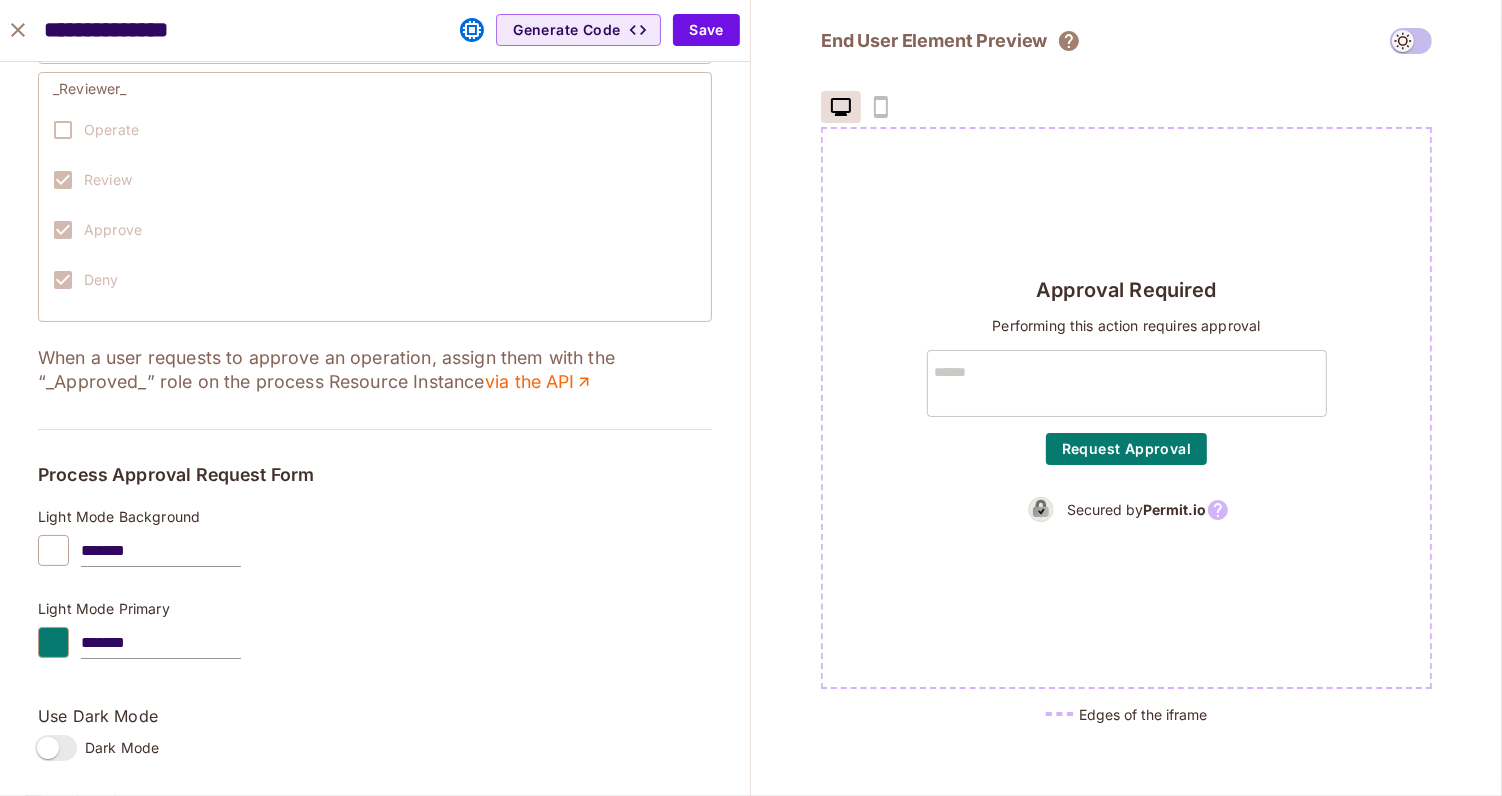 click on "When a user requests to approve an operation, assign them with the “_Approved_” role on the process Resource Instance via the API" at bounding box center [375, 370] 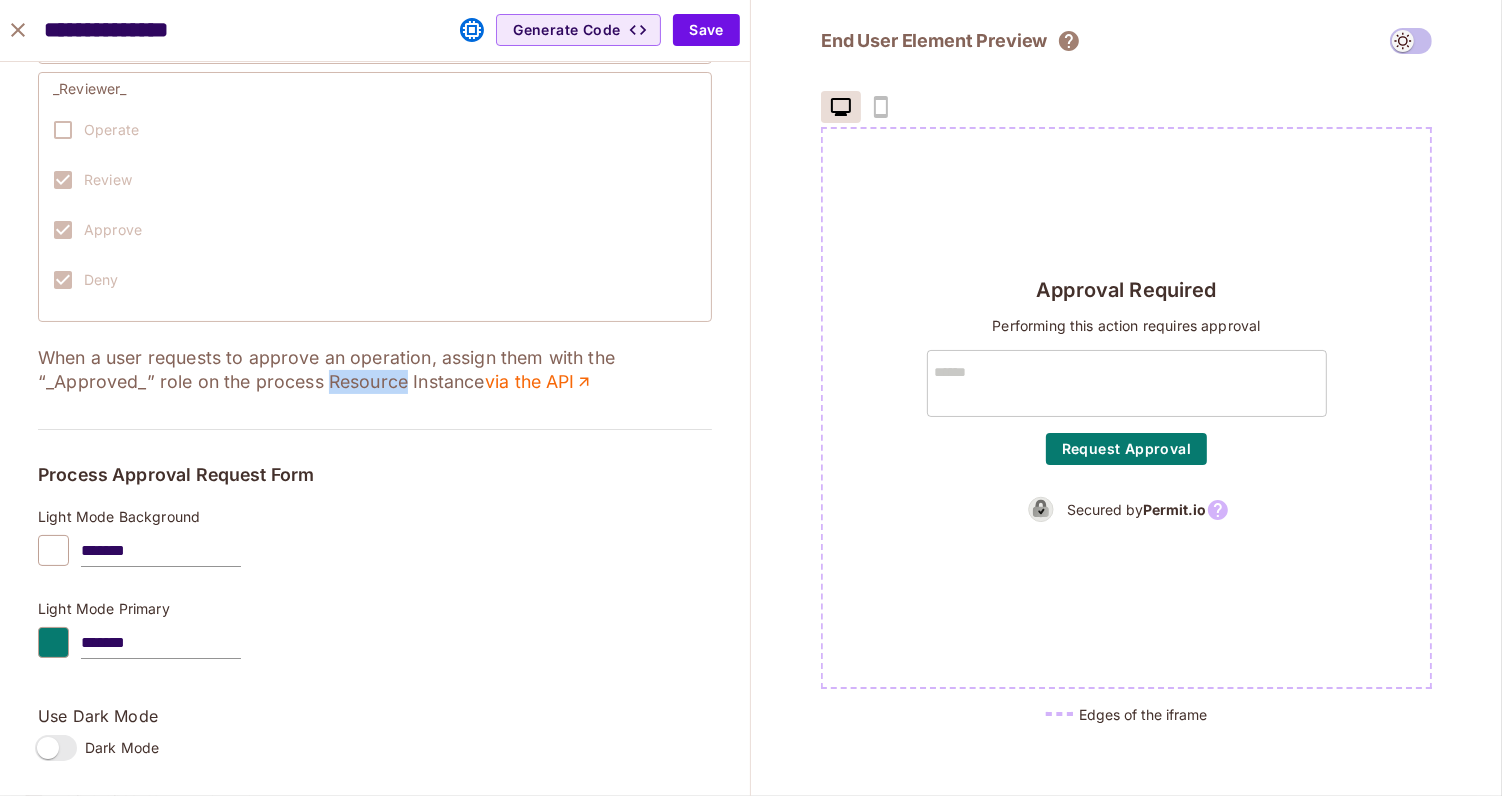click on "When a user requests to approve an operation, assign them with the “_Approved_” role on the process Resource Instance via the API" at bounding box center [375, 370] 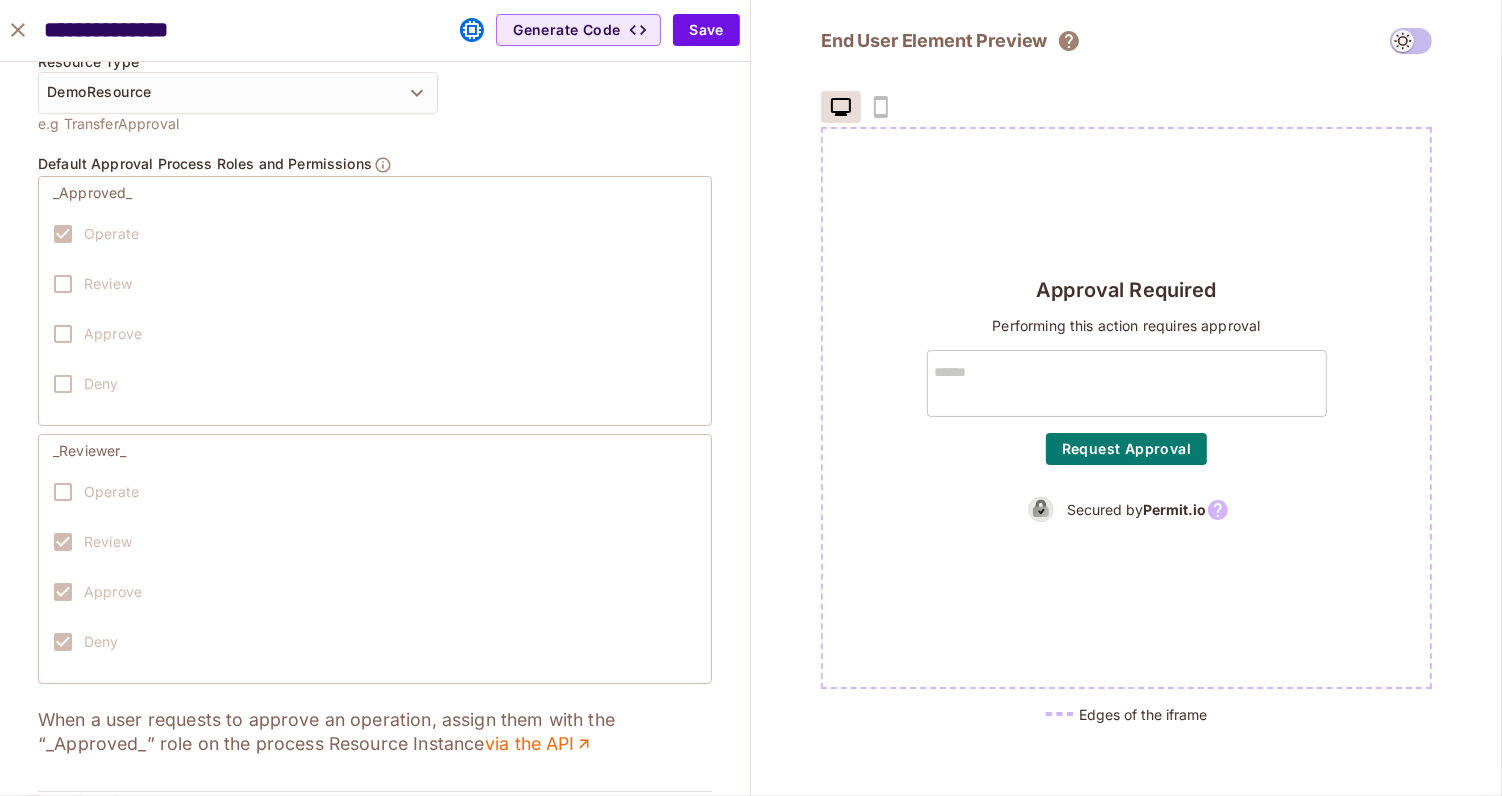 scroll, scrollTop: 0, scrollLeft: 0, axis: both 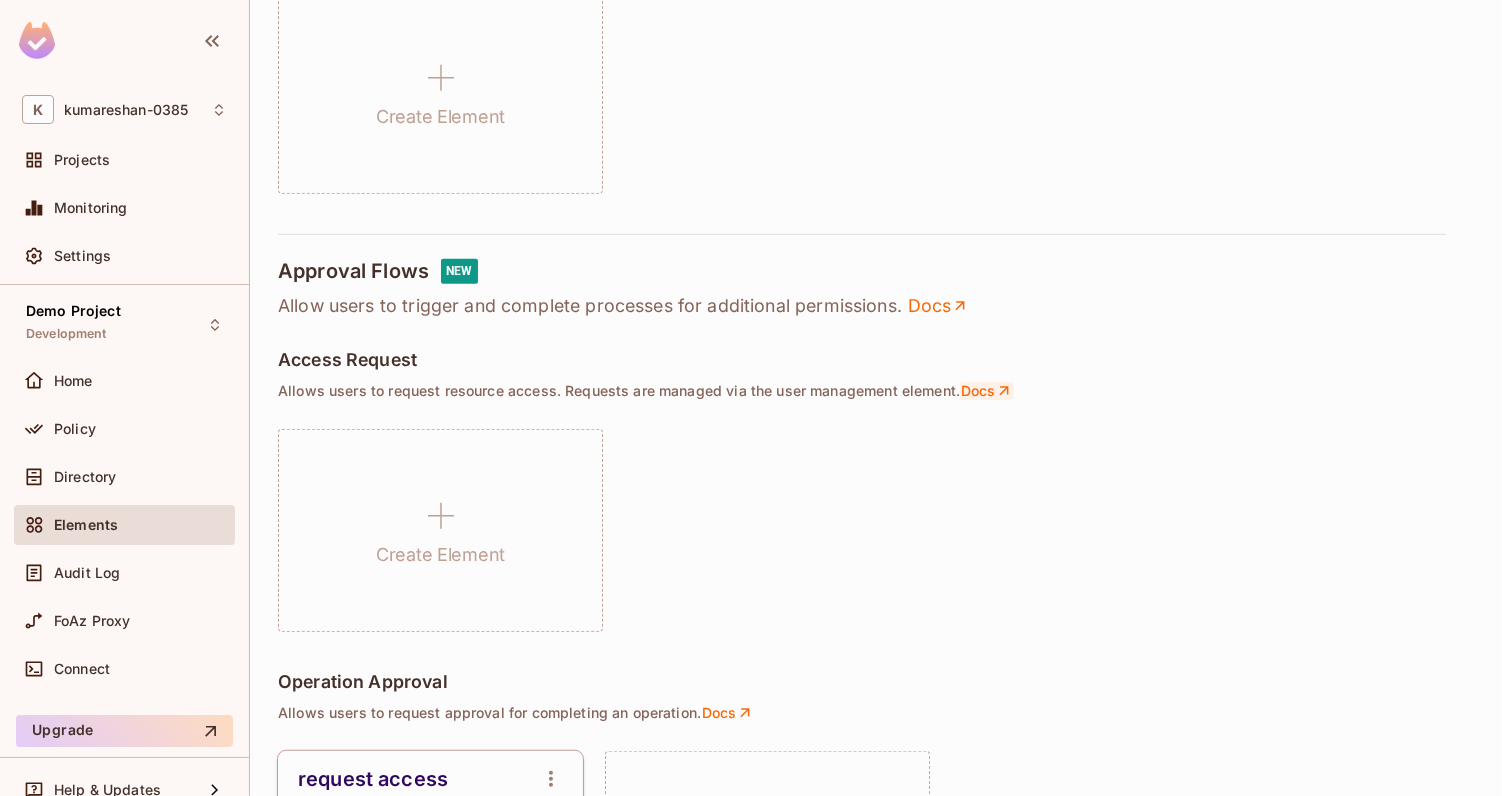 click on "Docs" at bounding box center [987, 391] 